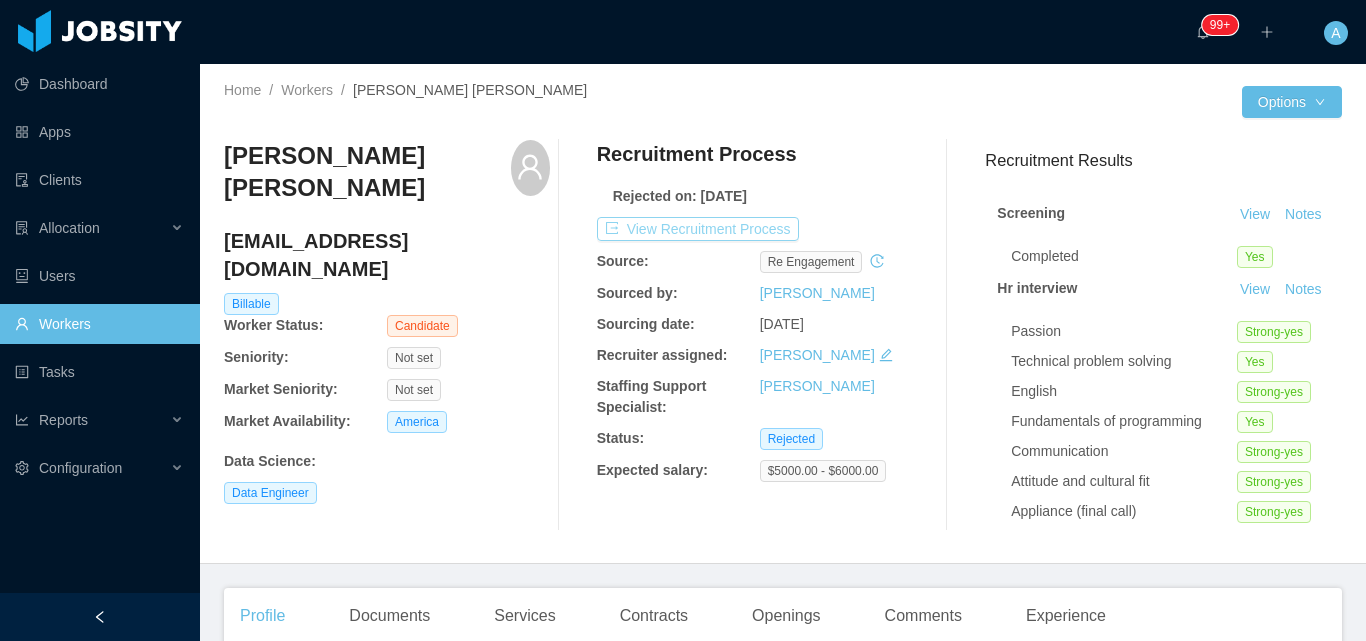 scroll, scrollTop: 0, scrollLeft: 0, axis: both 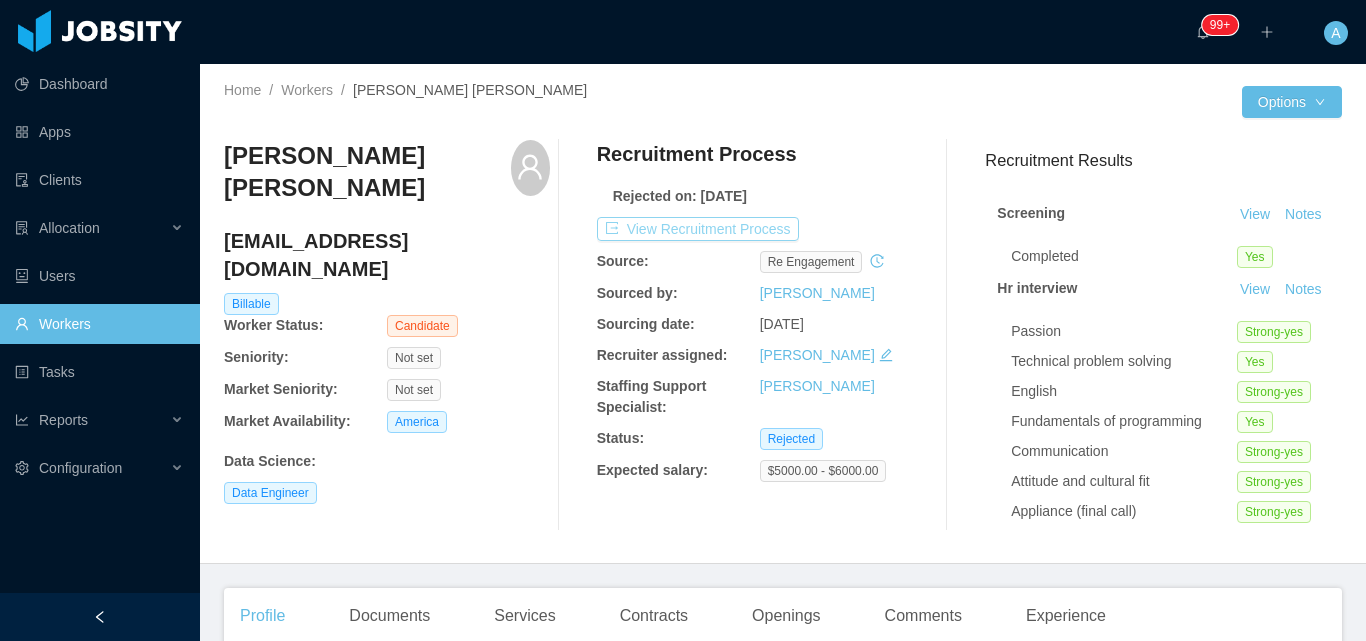 click on "View Recruitment Process" at bounding box center [698, 229] 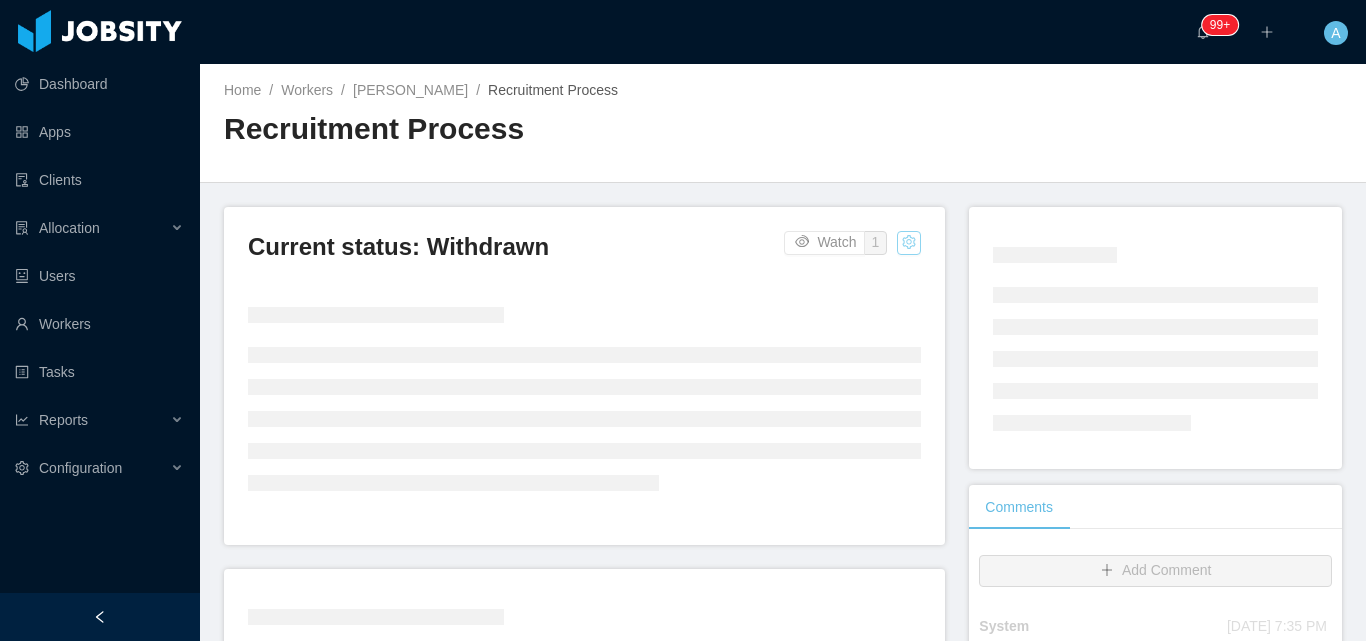 click at bounding box center [909, 243] 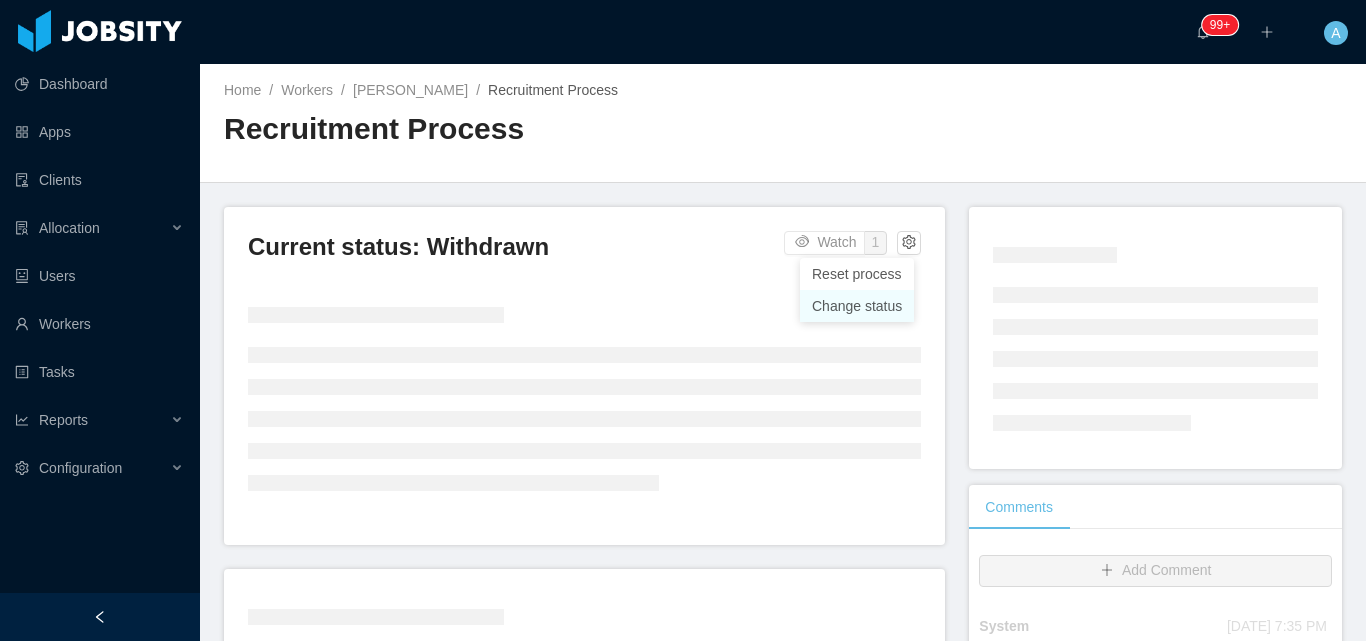 click on "Change status" at bounding box center [857, 306] 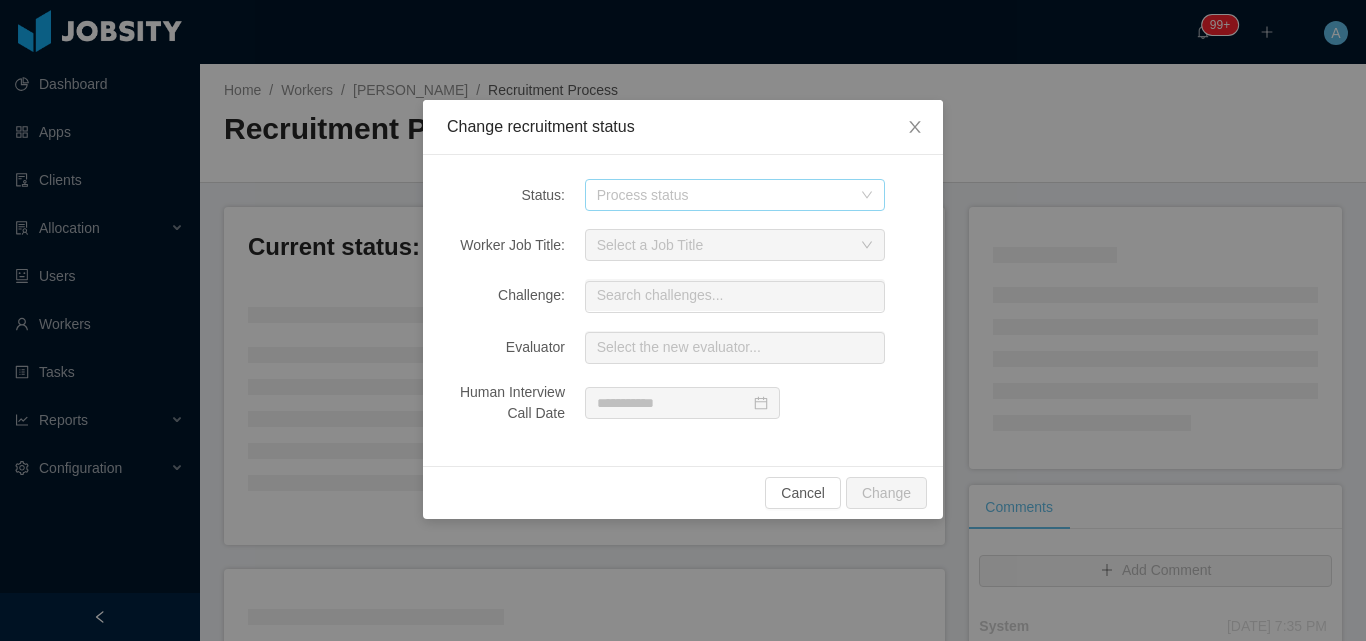 click on "Process status" at bounding box center [724, 195] 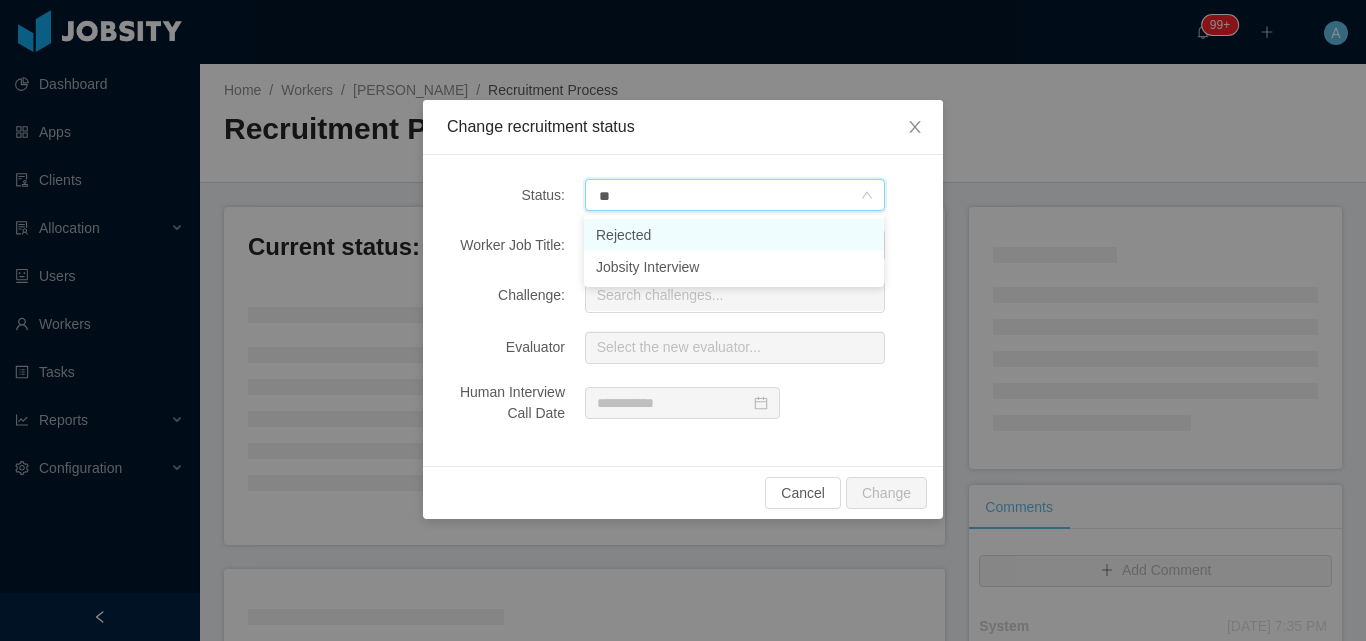 type on "***" 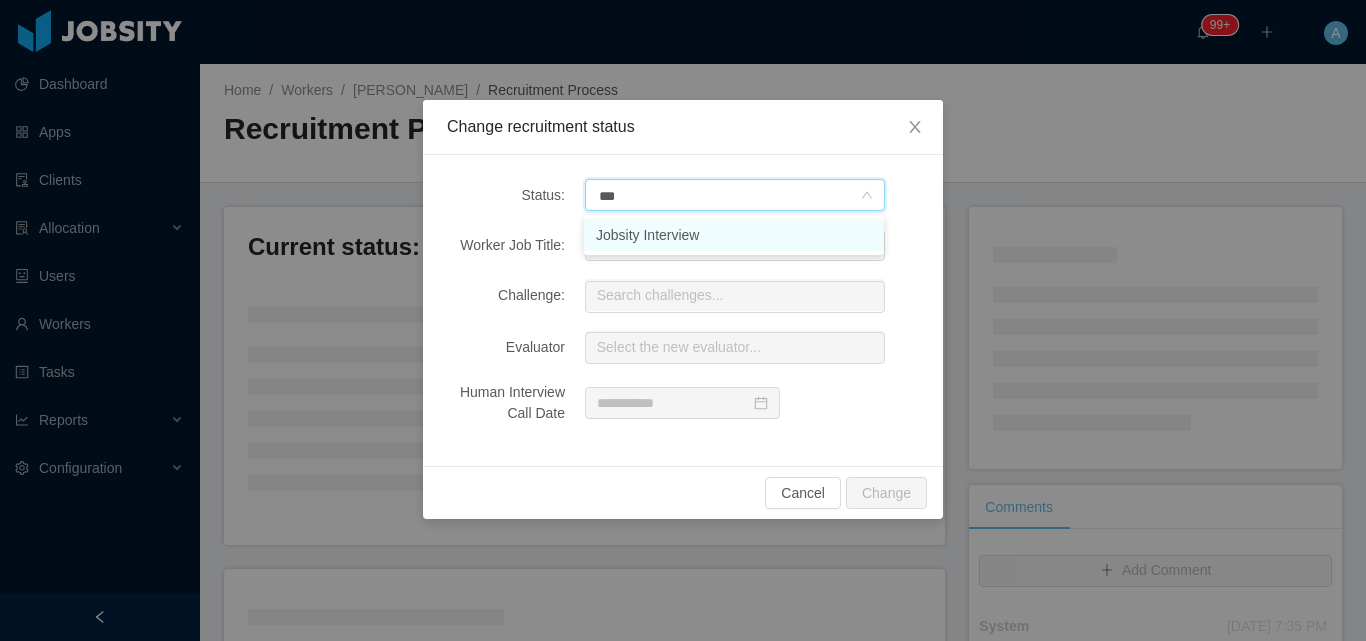 click on "Jobsity Interview" at bounding box center (734, 235) 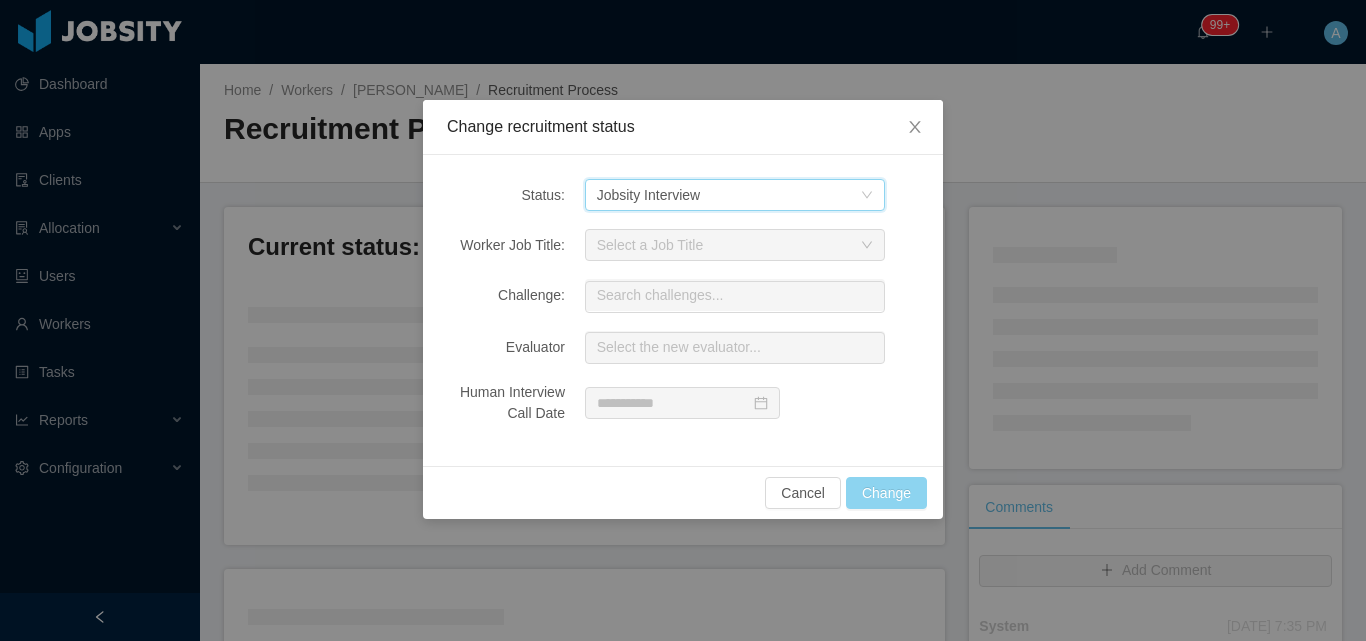 click on "Change" at bounding box center [886, 493] 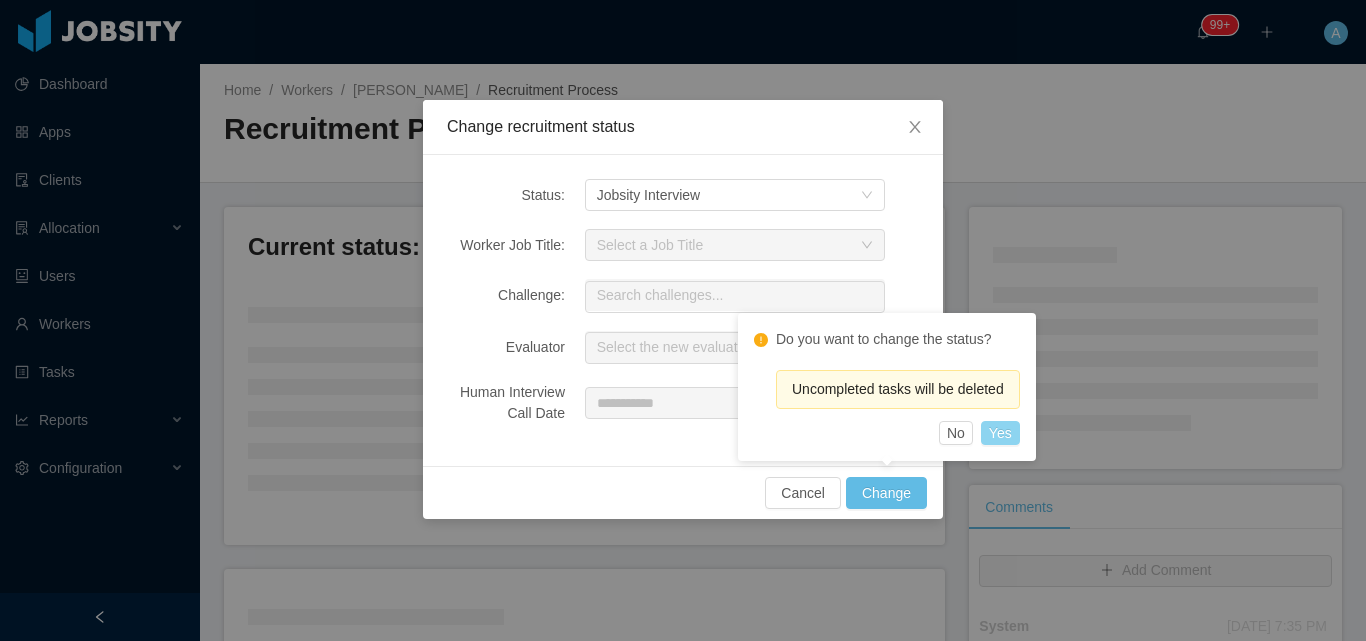 click on "Yes" at bounding box center (1000, 433) 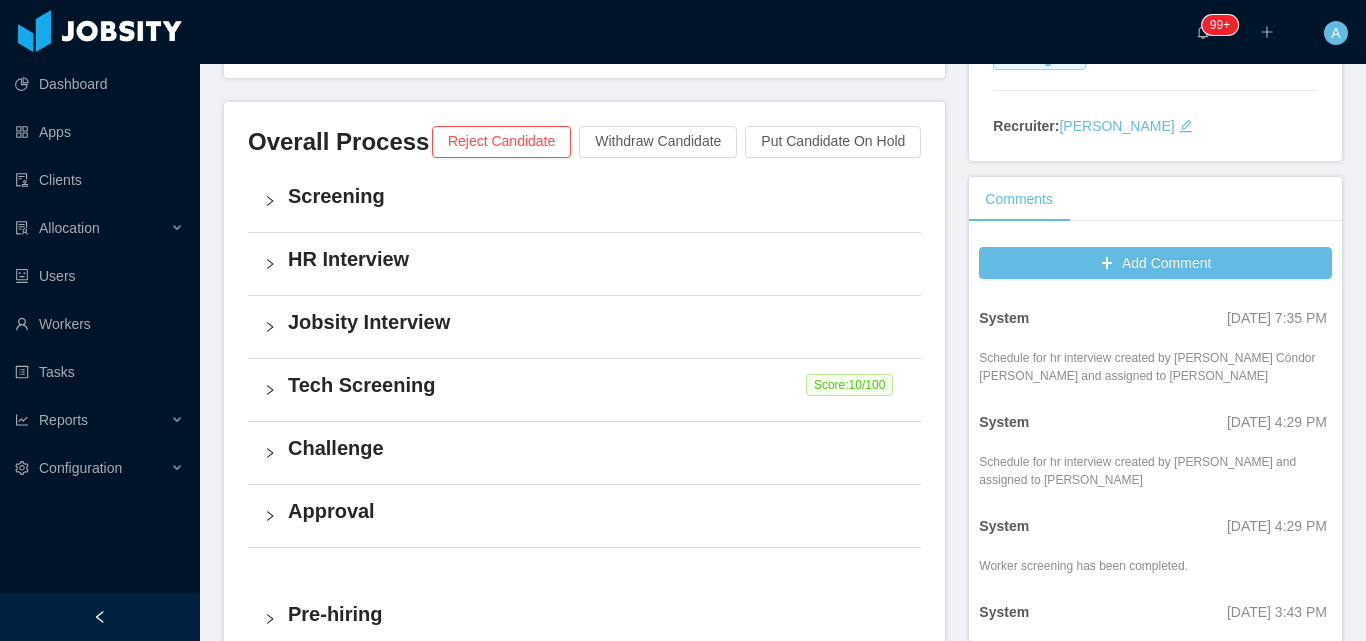 scroll, scrollTop: 400, scrollLeft: 0, axis: vertical 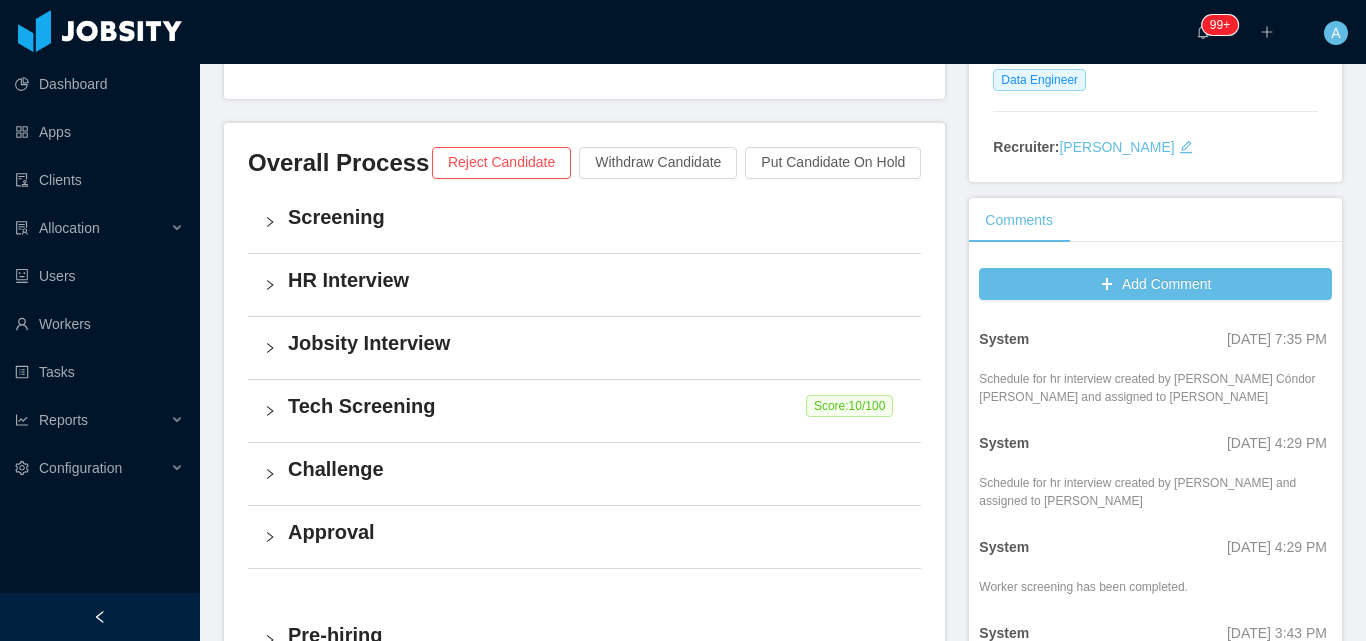 click on "Jobsity Interview" at bounding box center (596, 343) 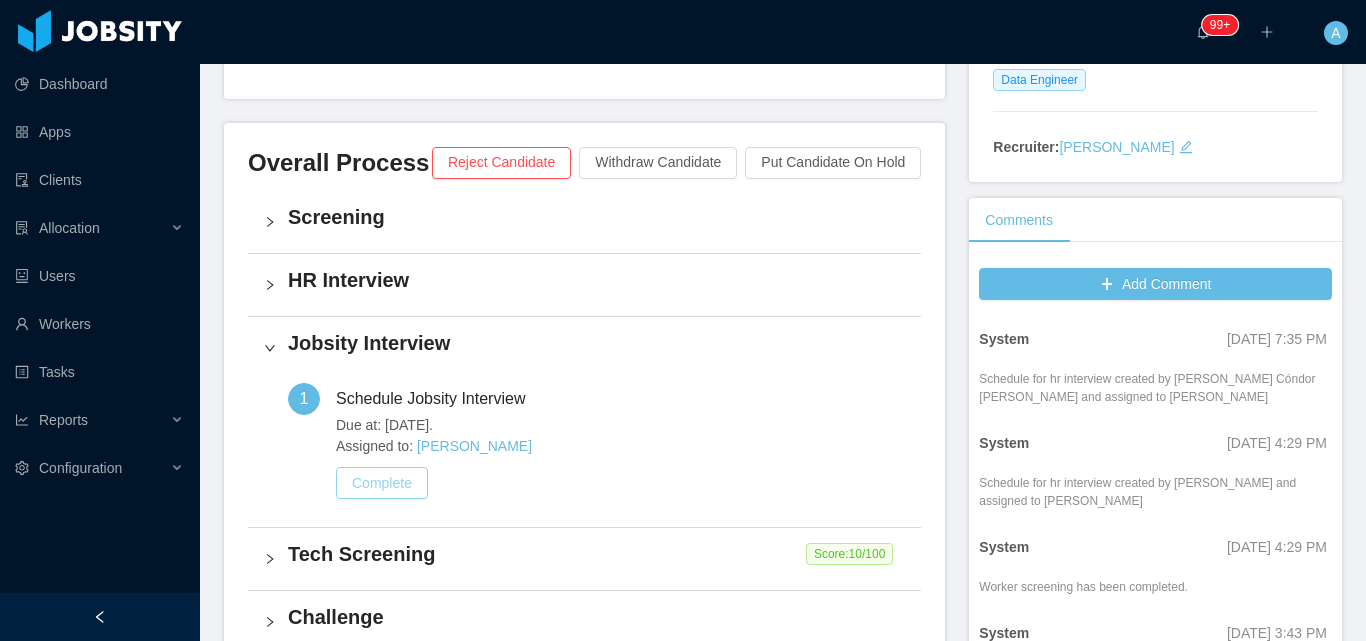 click on "Complete" at bounding box center [382, 483] 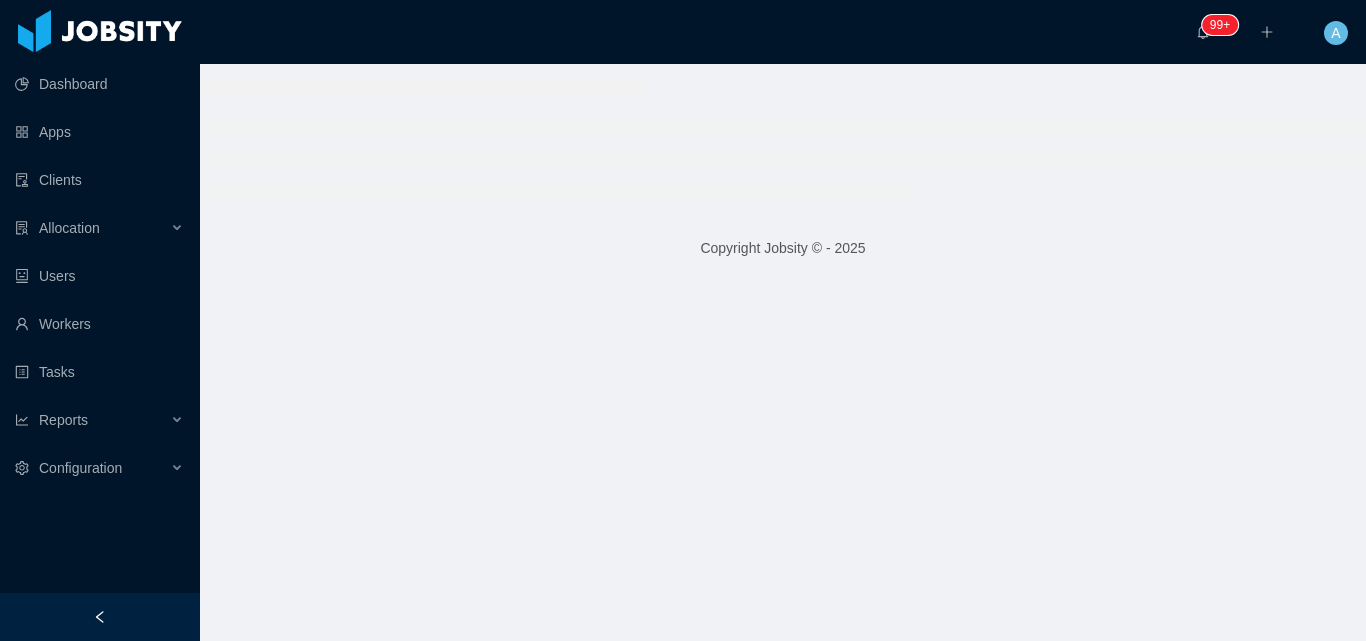 scroll, scrollTop: 0, scrollLeft: 0, axis: both 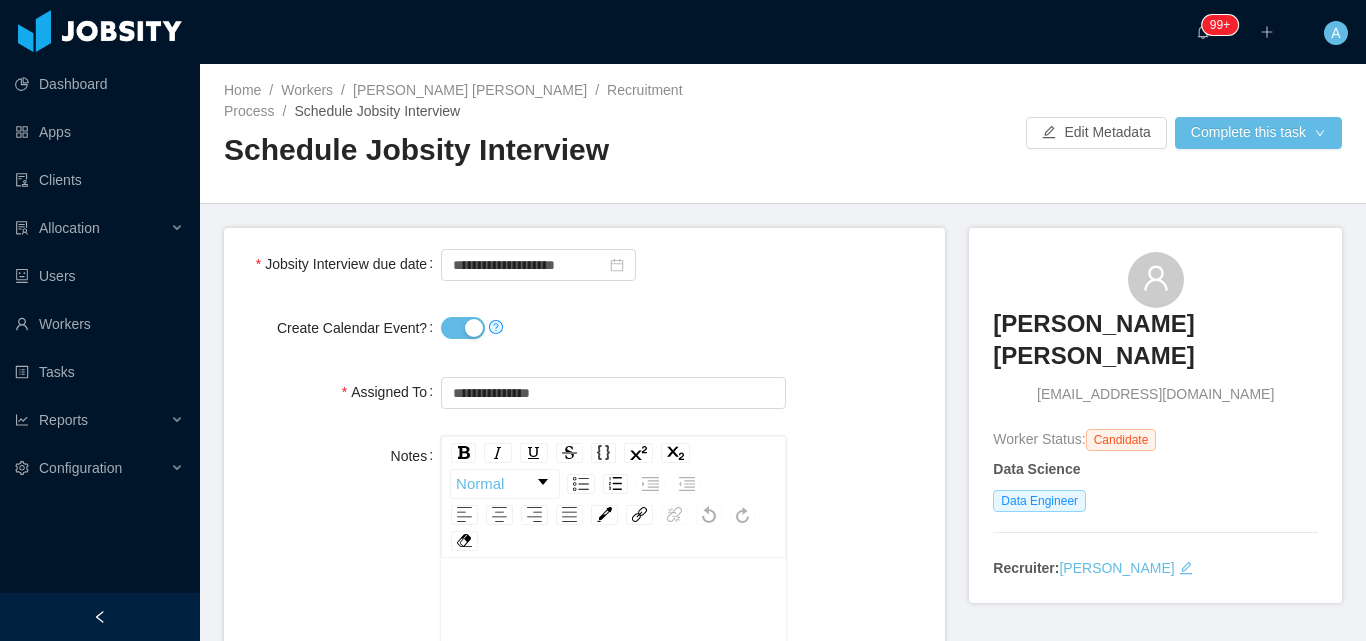 click on "Notes" at bounding box center [340, 456] 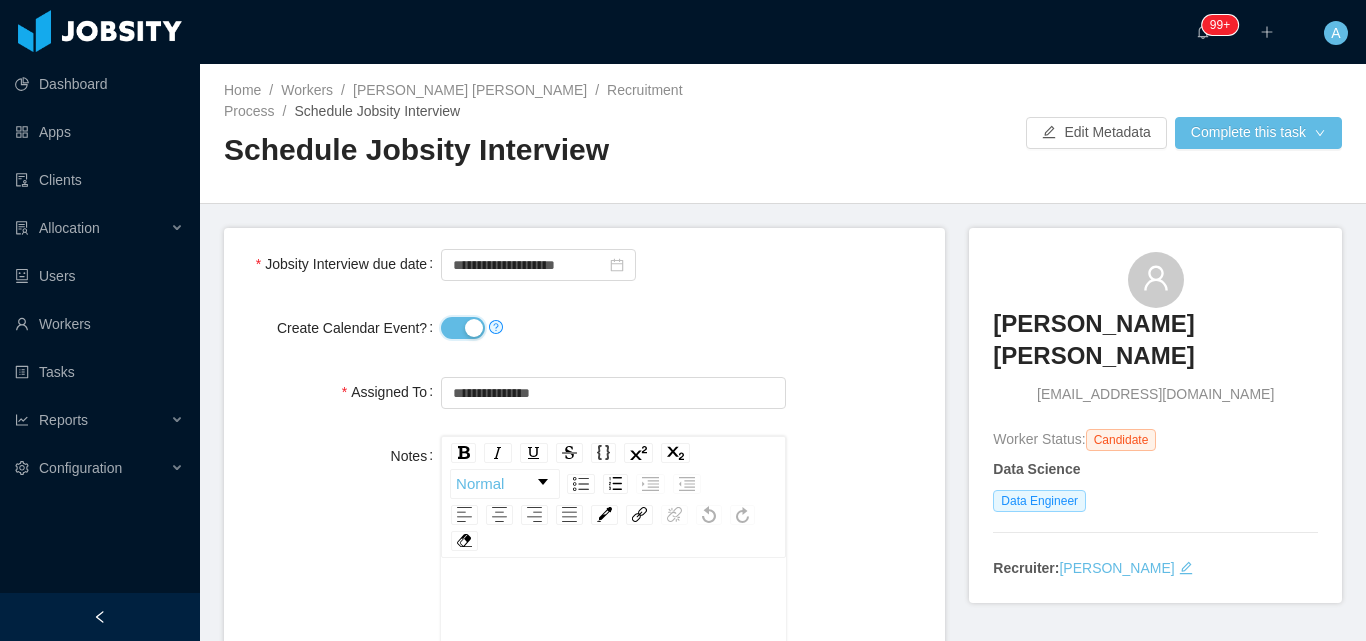 drag, startPoint x: 462, startPoint y: 337, endPoint x: 543, endPoint y: 316, distance: 83.677956 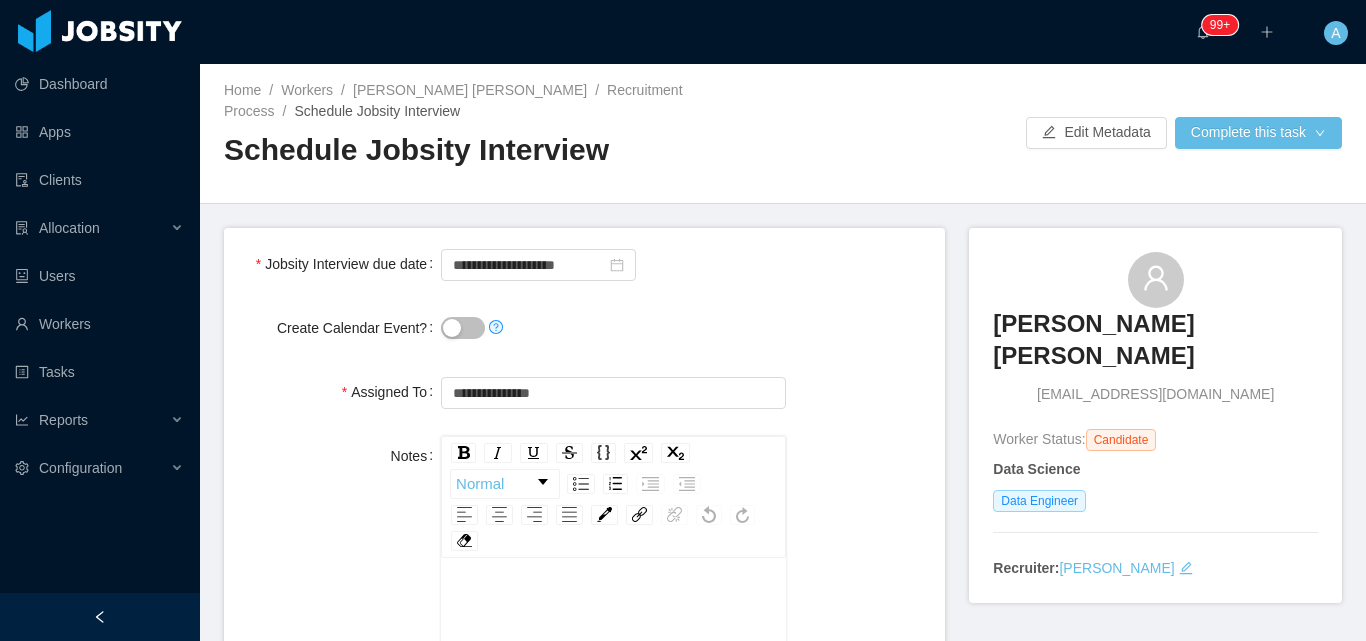 drag, startPoint x: 590, startPoint y: 316, endPoint x: 600, endPoint y: 264, distance: 52.95281 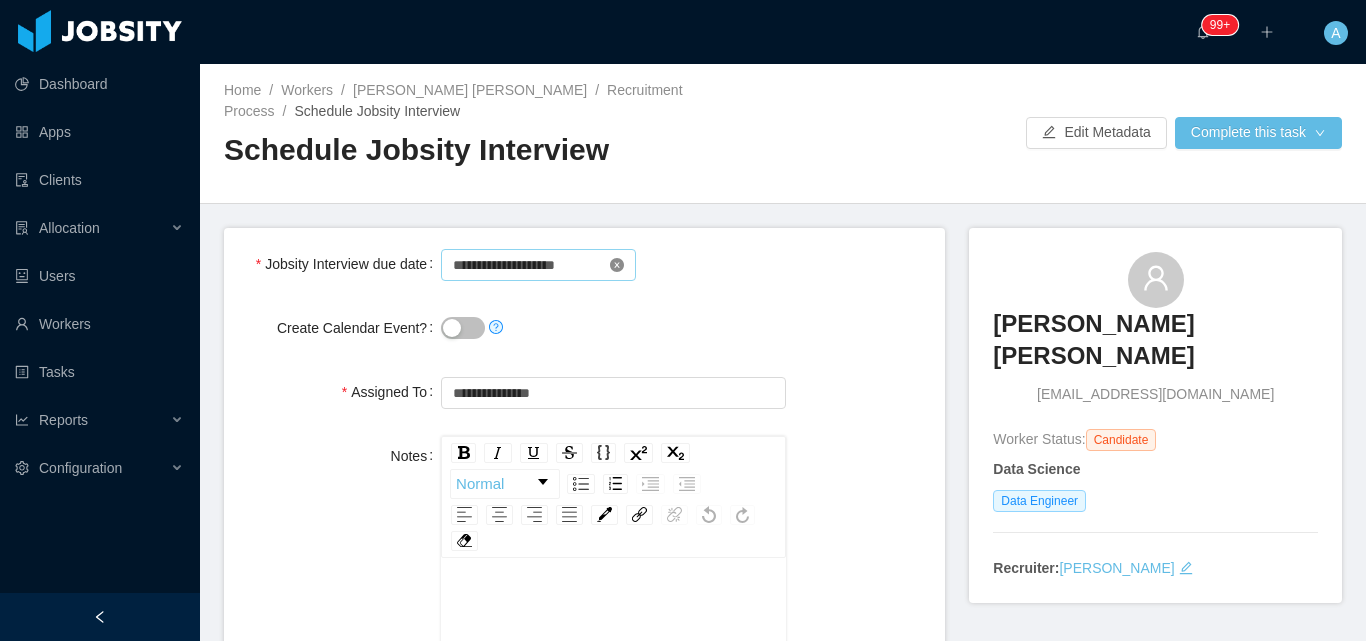 click 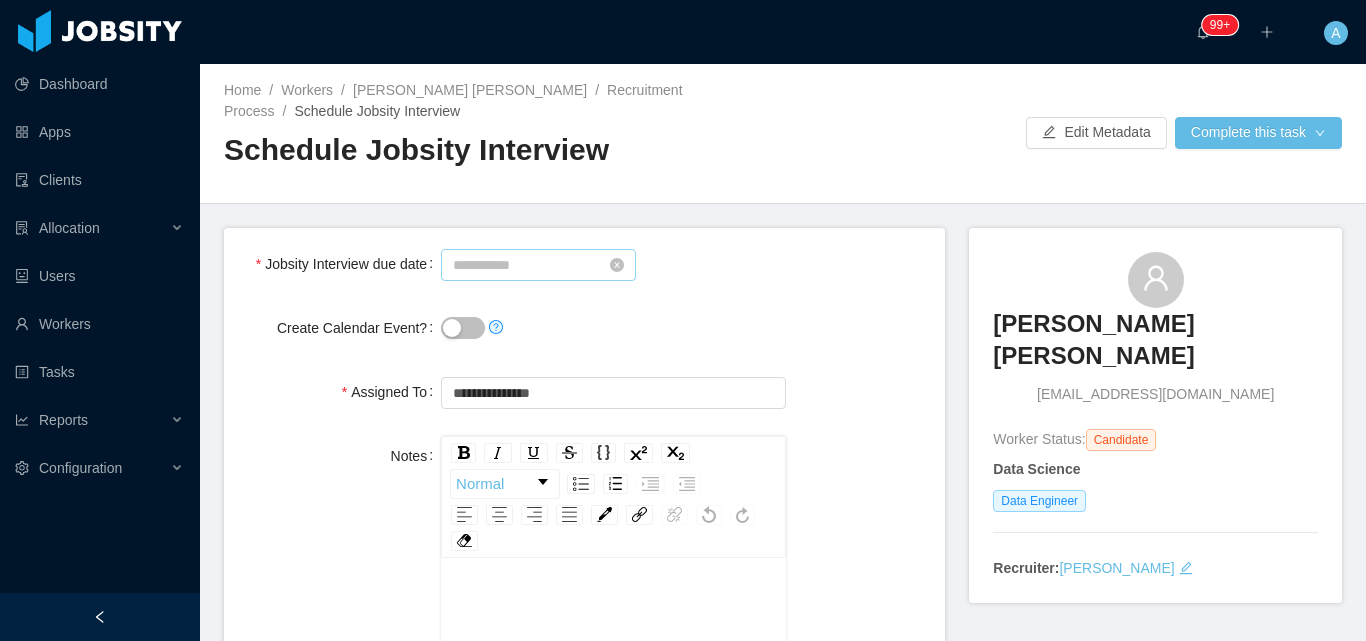 click 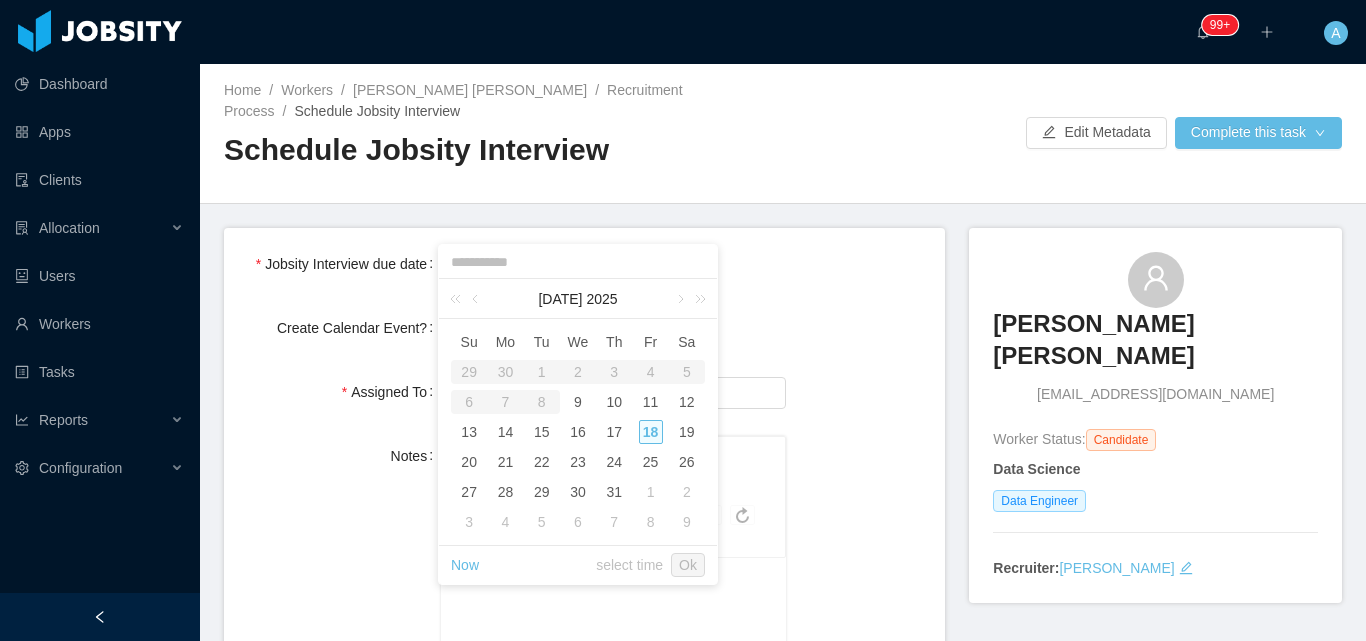 click on "18" at bounding box center [651, 432] 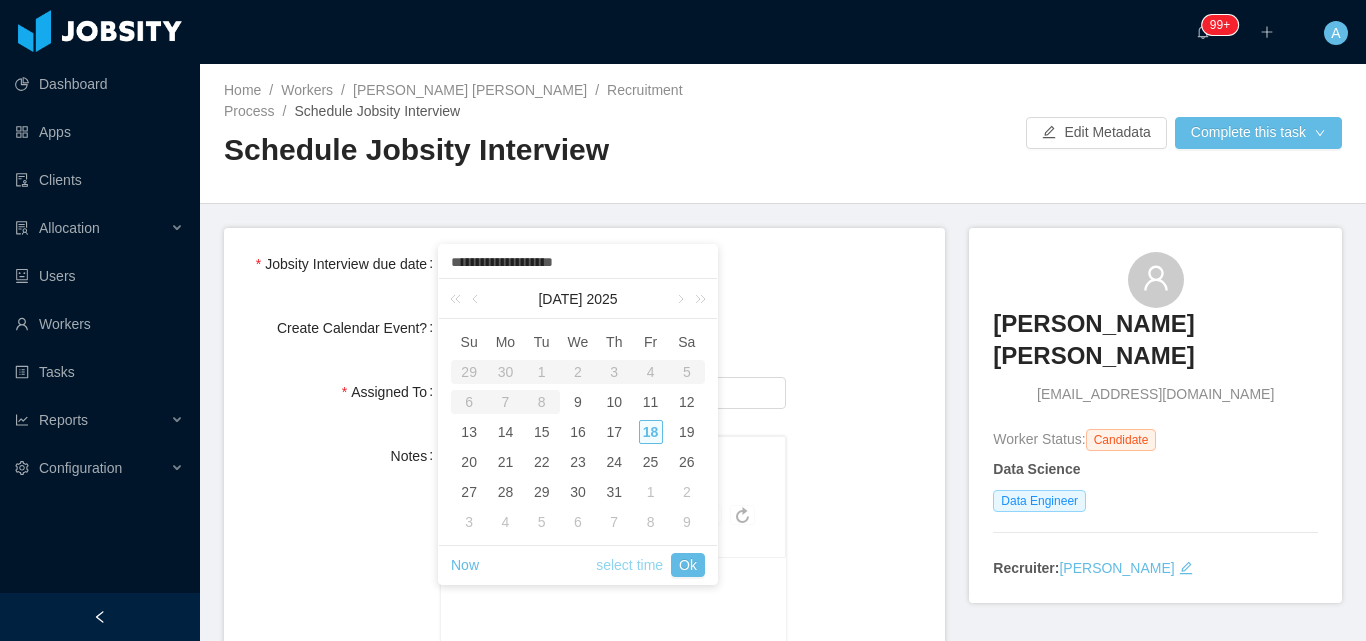click on "select time" at bounding box center (629, 565) 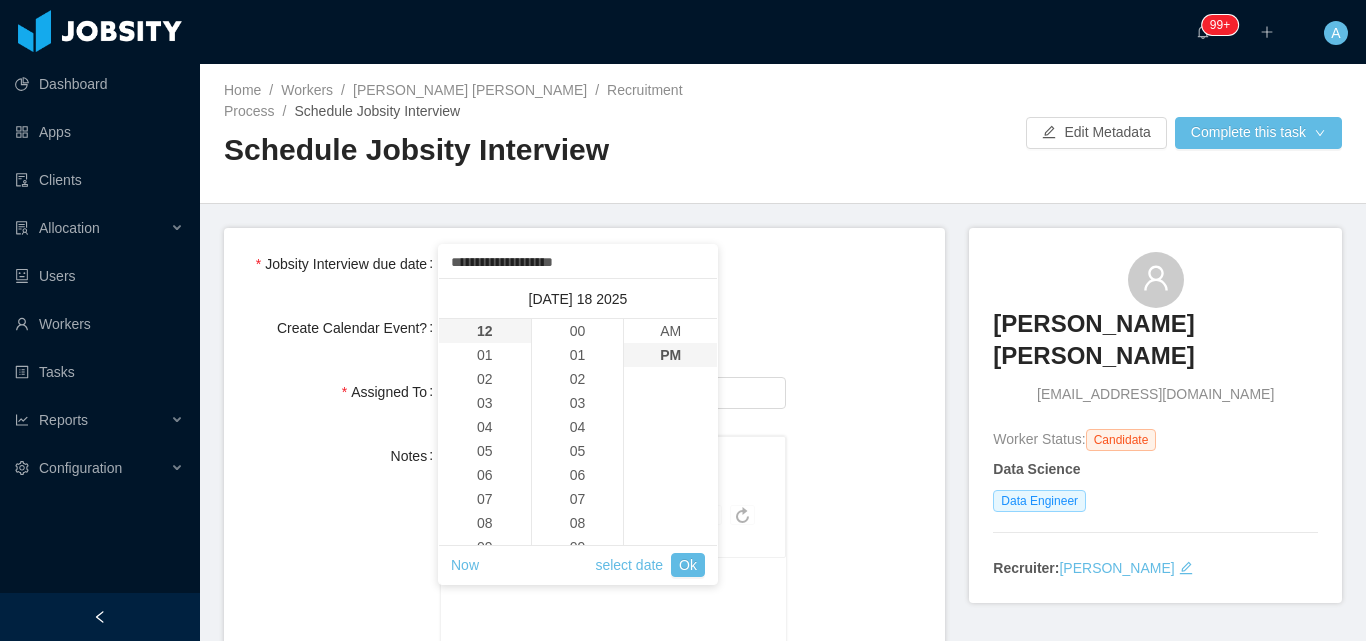 scroll, scrollTop: 1080, scrollLeft: 0, axis: vertical 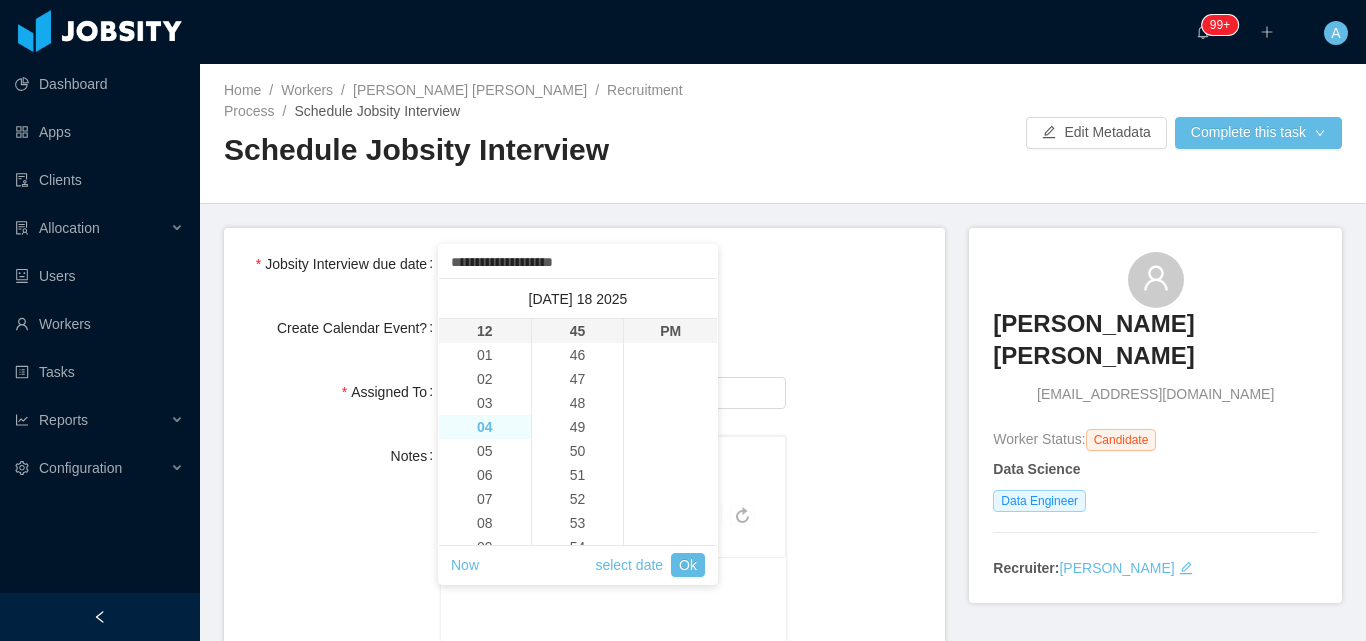 click on "04" at bounding box center [485, 427] 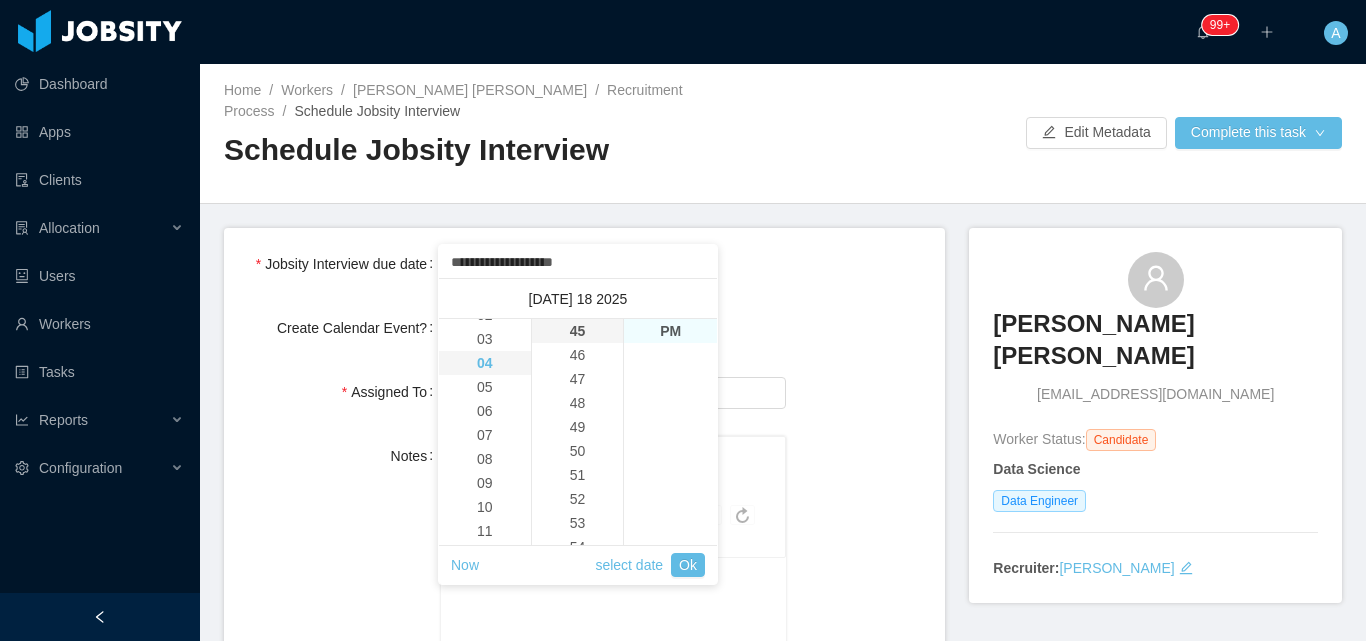 scroll, scrollTop: 96, scrollLeft: 0, axis: vertical 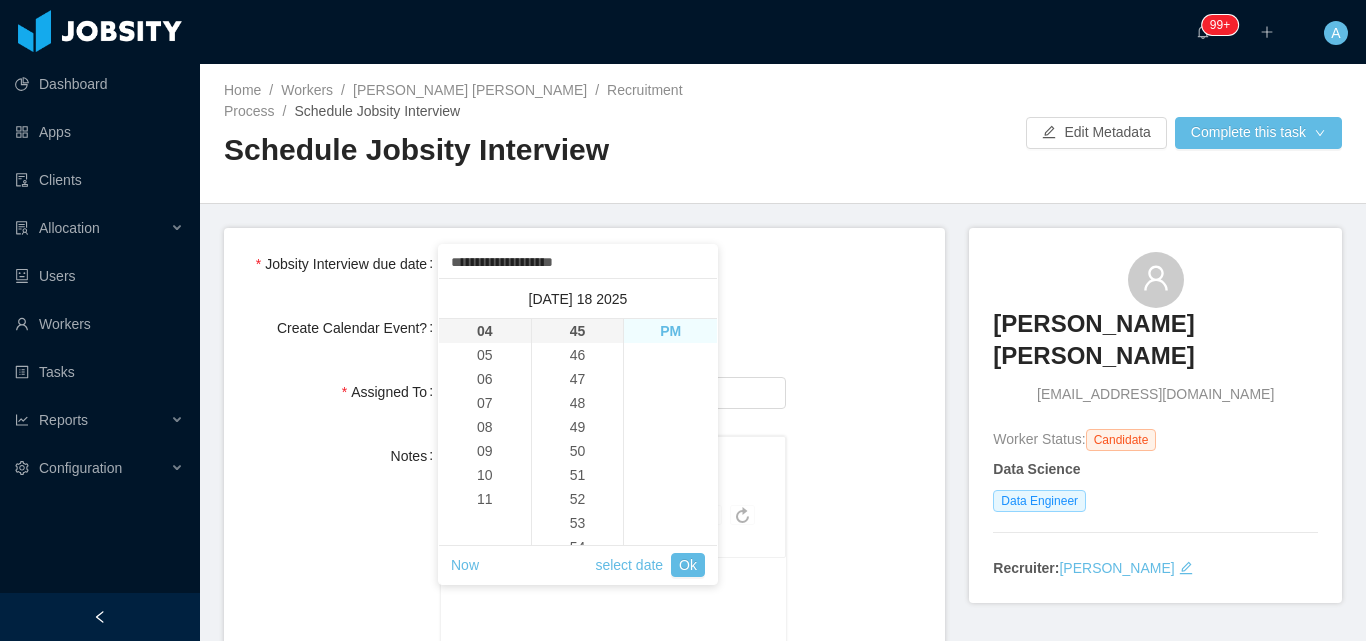 click on "PM" at bounding box center (670, 331) 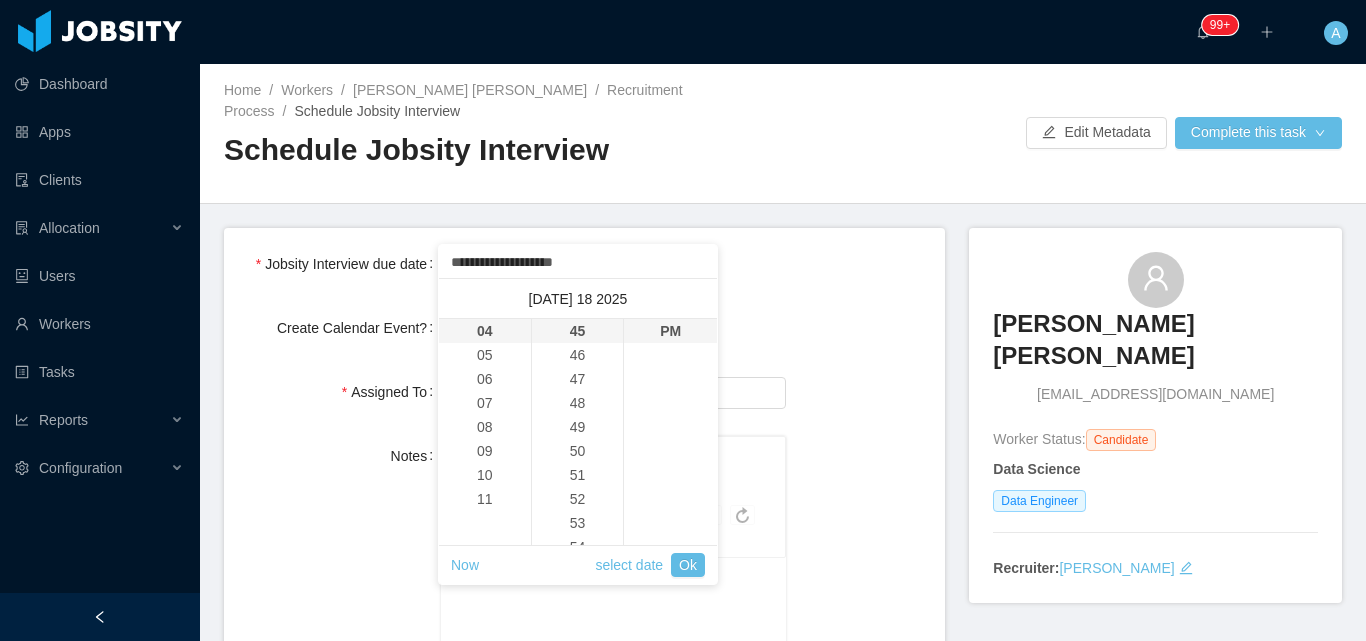 click on "Now select date Ok" at bounding box center (578, 565) 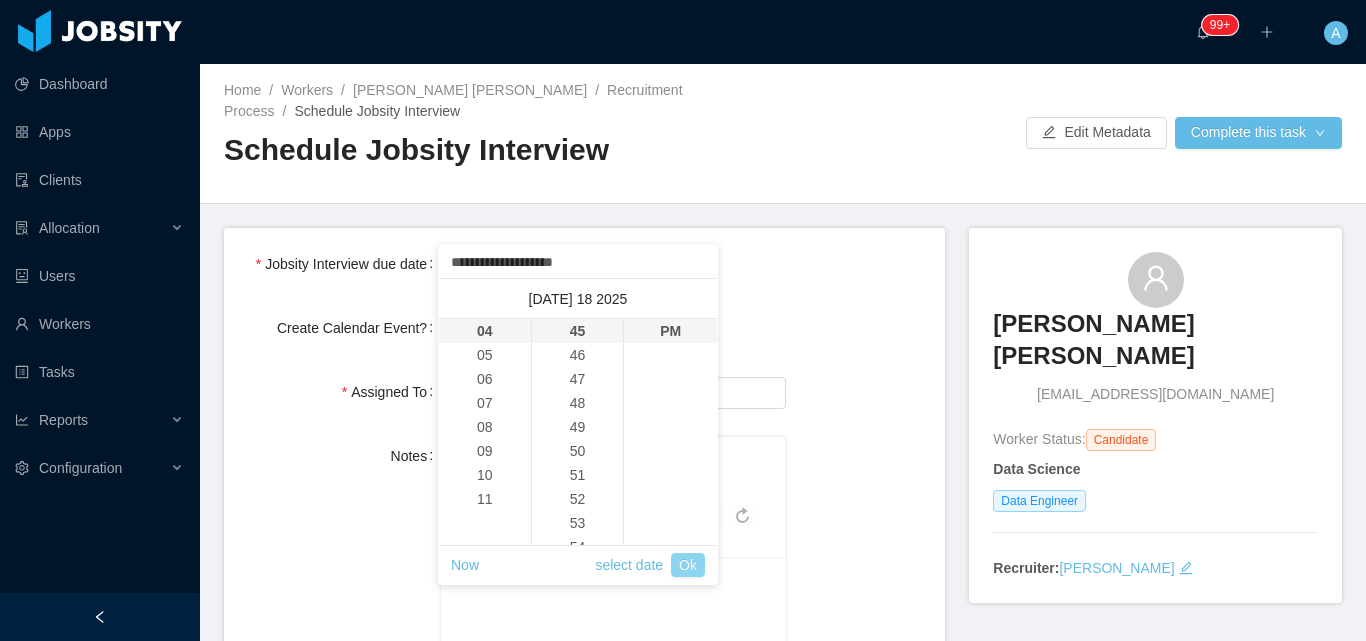 click on "Ok" at bounding box center (688, 565) 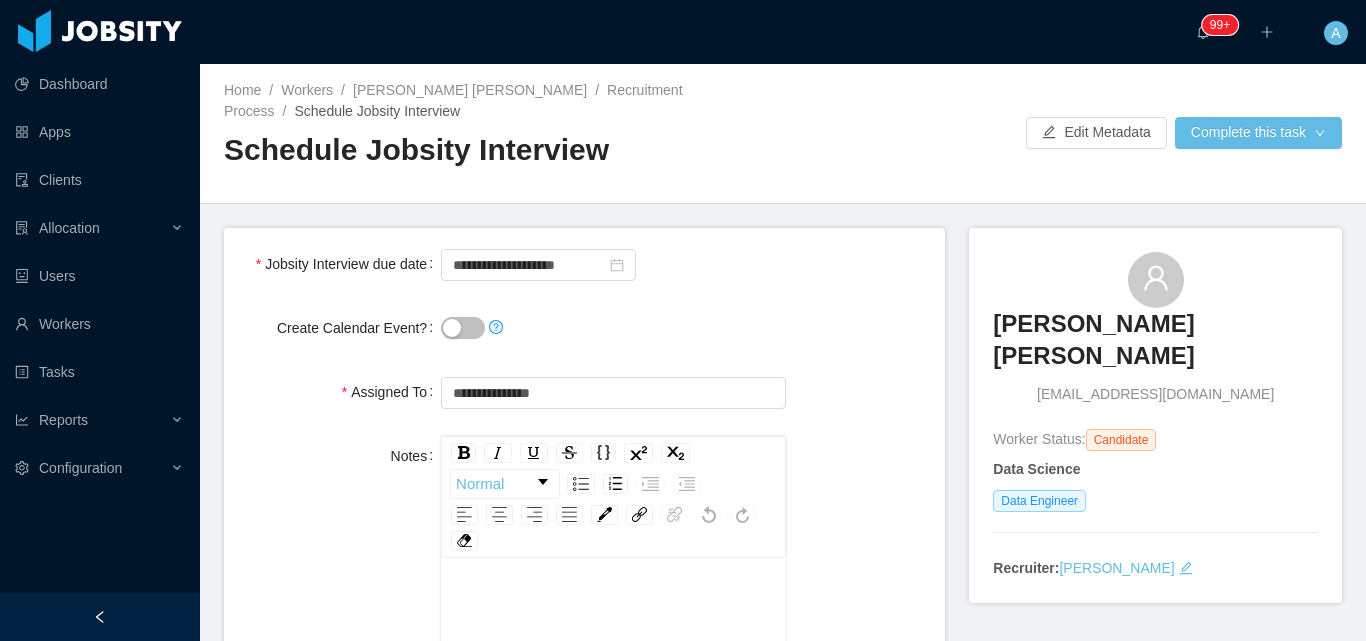 click on "**********" at bounding box center (613, 264) 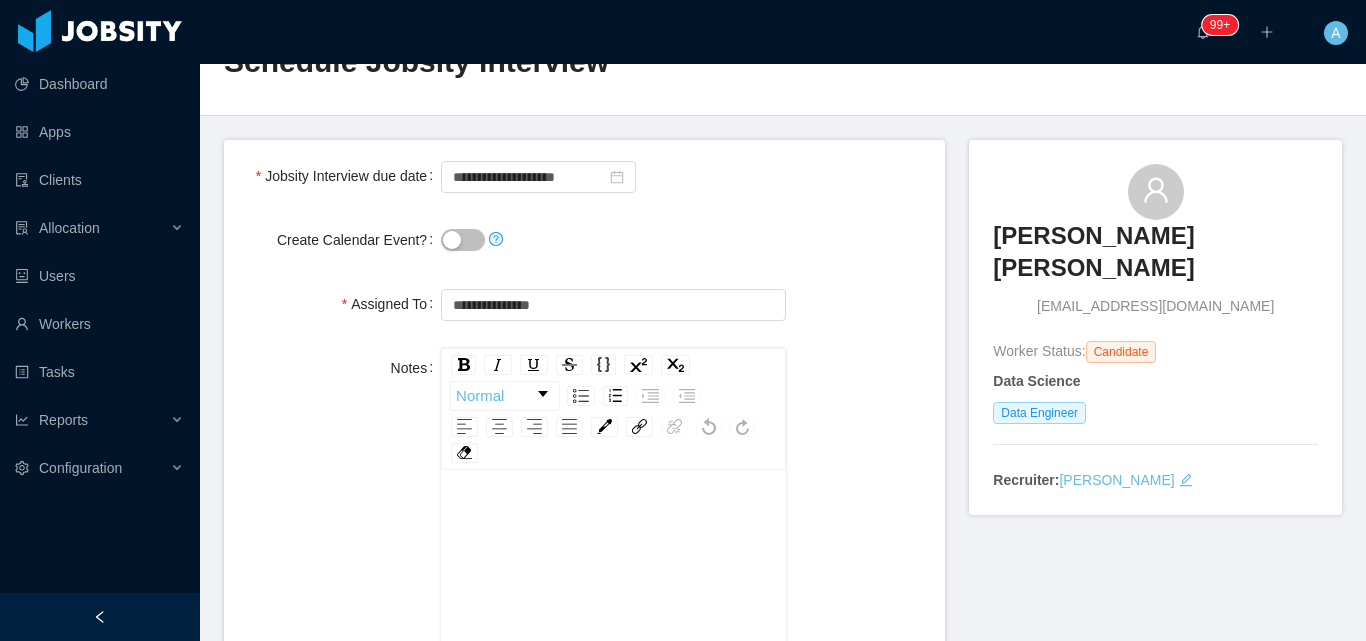 scroll, scrollTop: 200, scrollLeft: 0, axis: vertical 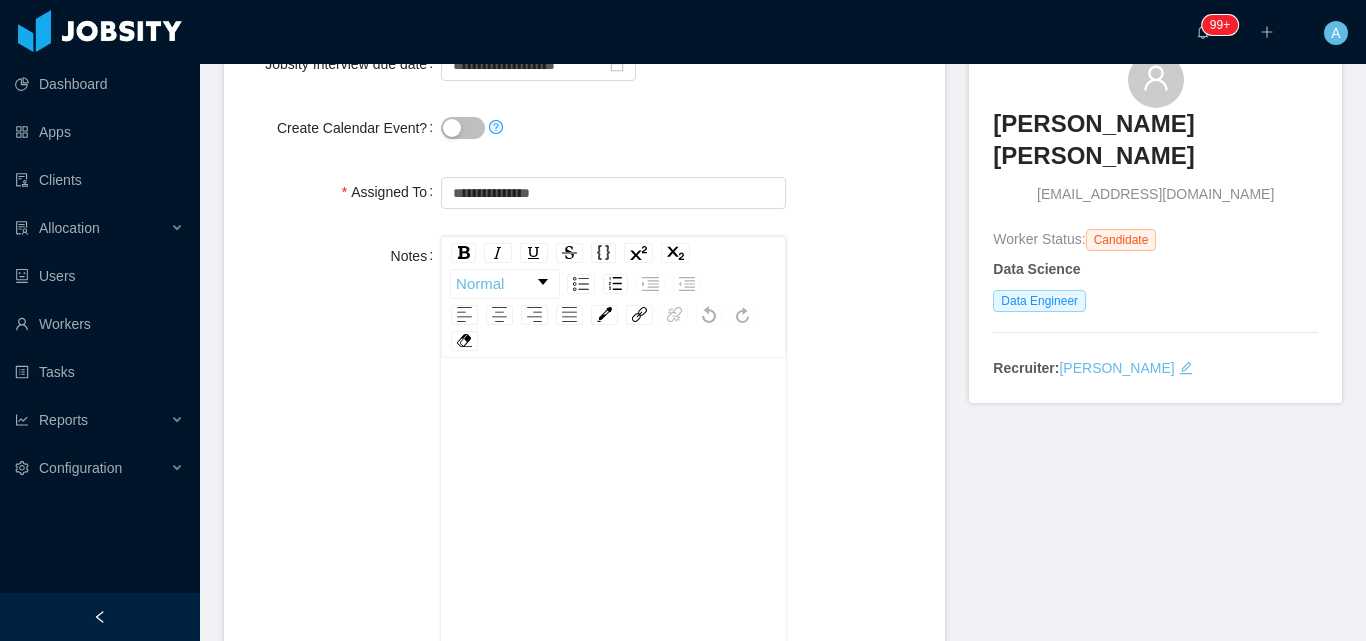 click at bounding box center (614, 412) 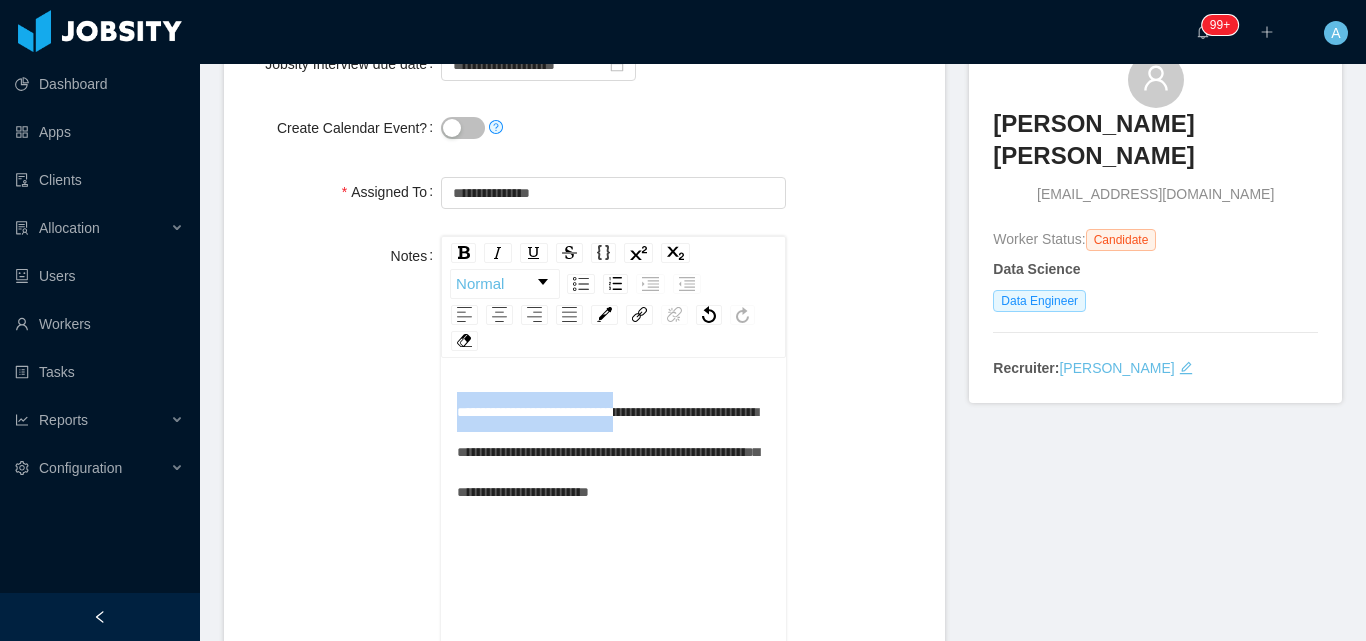 drag, startPoint x: 660, startPoint y: 416, endPoint x: 415, endPoint y: 404, distance: 245.2937 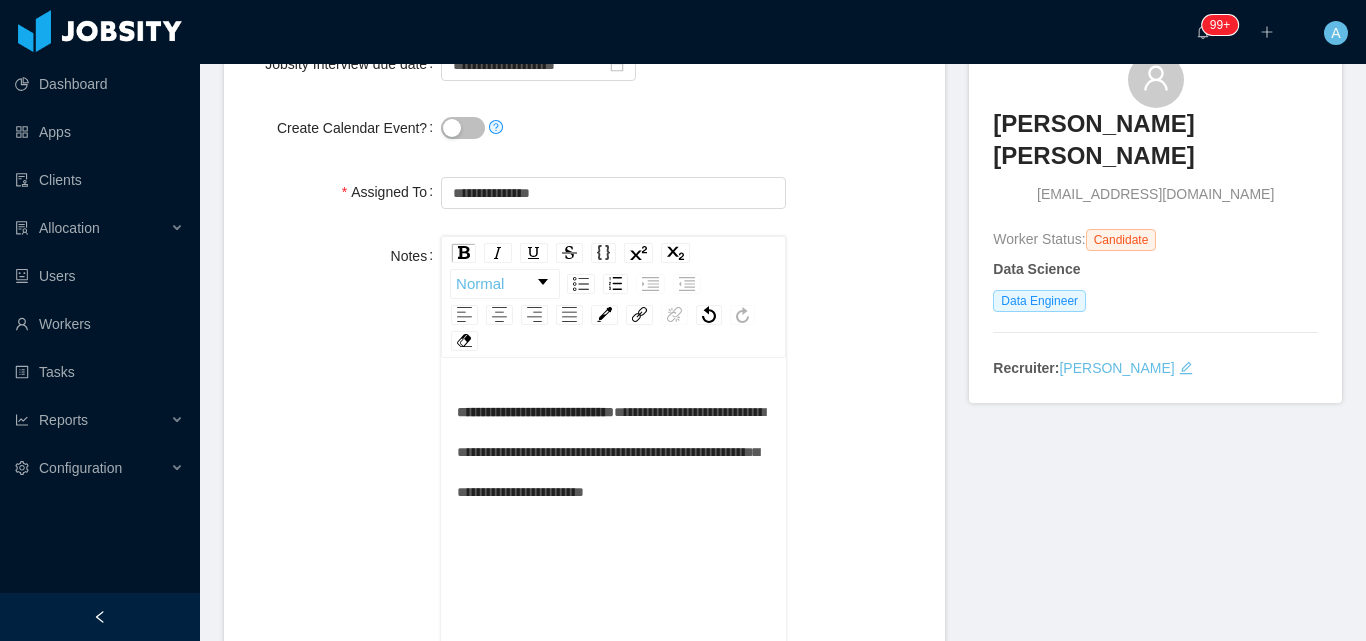 click on "**********" at bounding box center [611, 452] 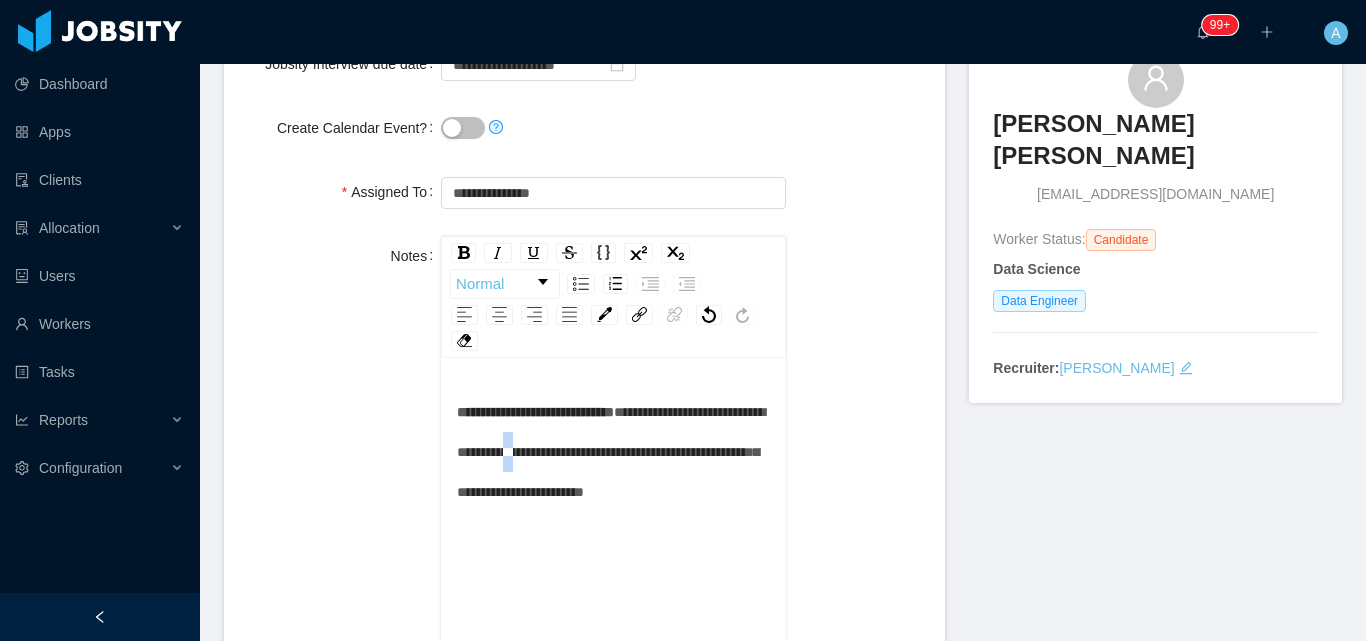 click on "**********" at bounding box center (611, 452) 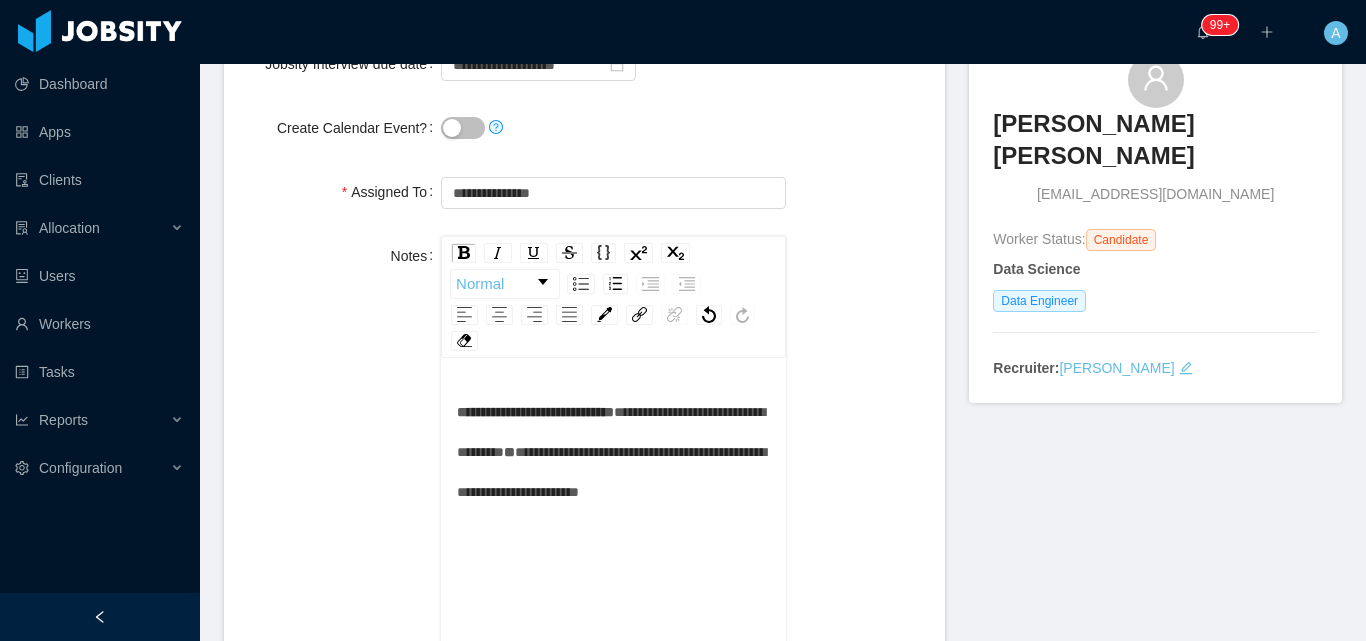 click on "**********" at bounding box center (611, 472) 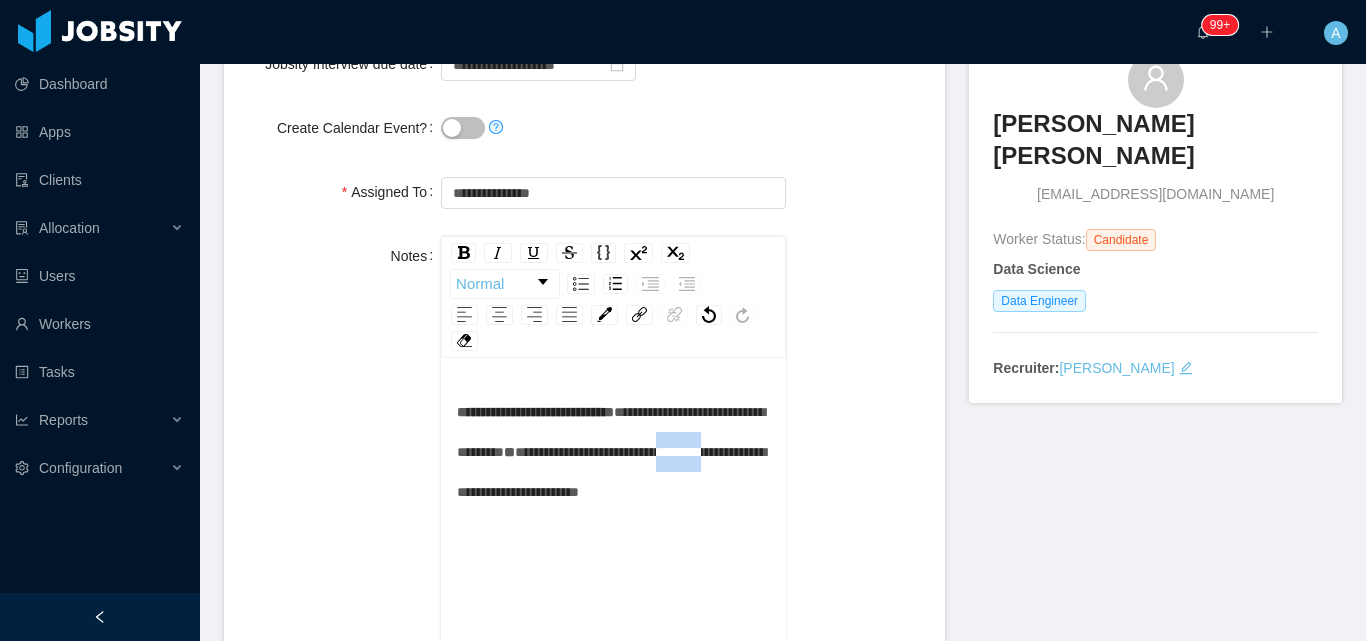 click on "**********" at bounding box center (611, 472) 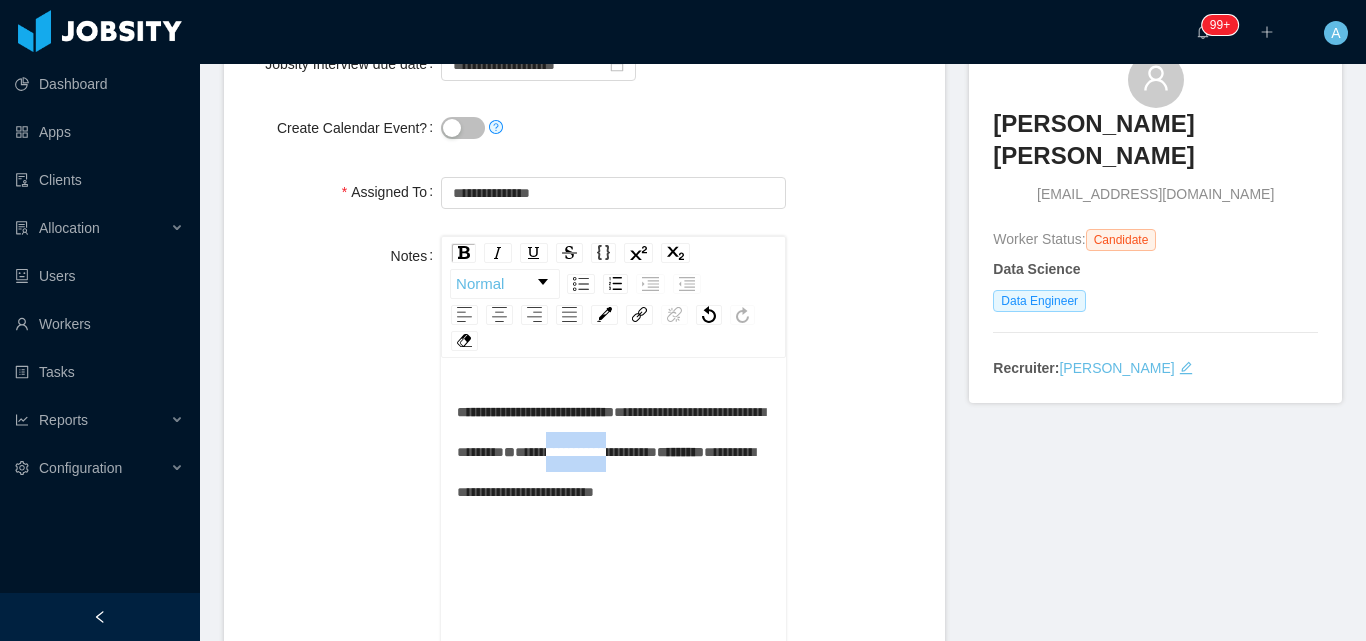 drag, startPoint x: 534, startPoint y: 495, endPoint x: 429, endPoint y: 500, distance: 105.11898 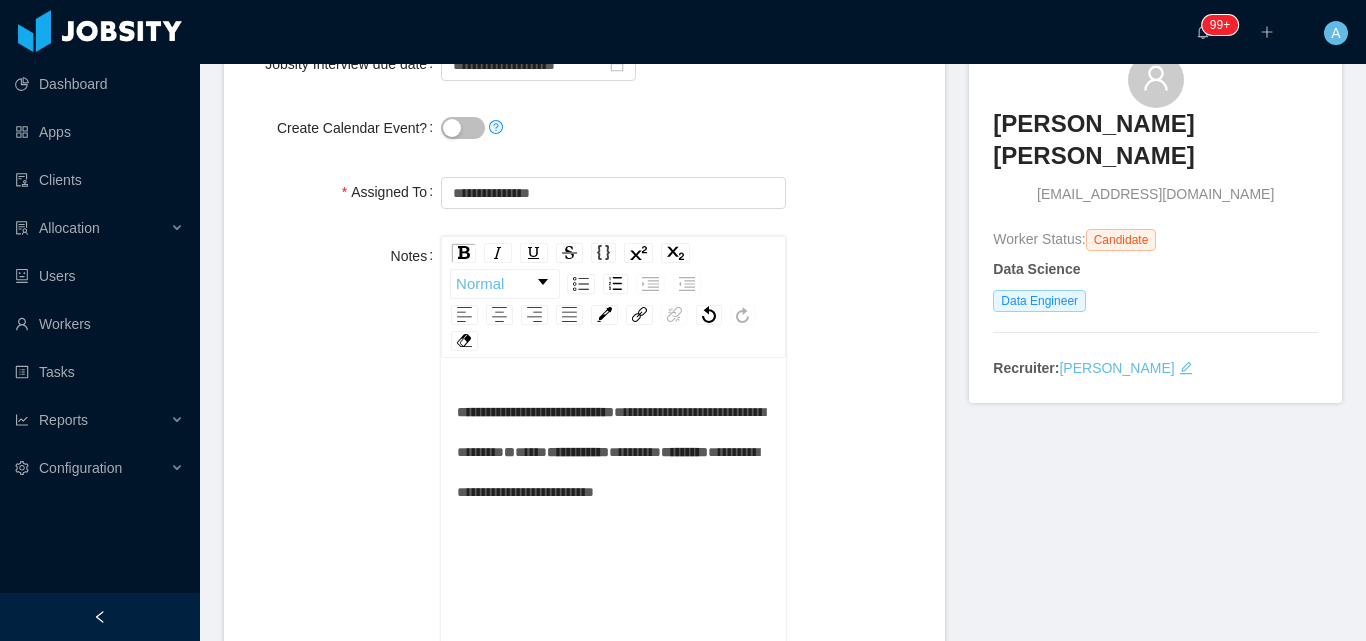 click on "**********" at bounding box center [535, 412] 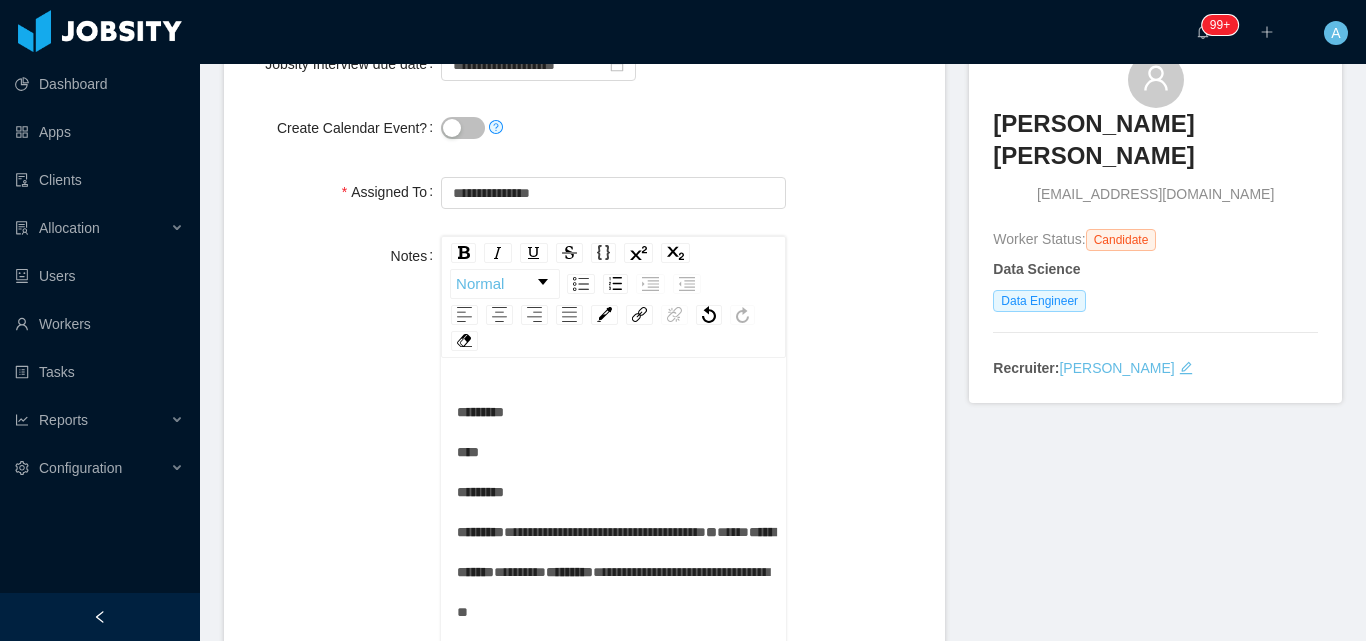 scroll, scrollTop: 220, scrollLeft: 0, axis: vertical 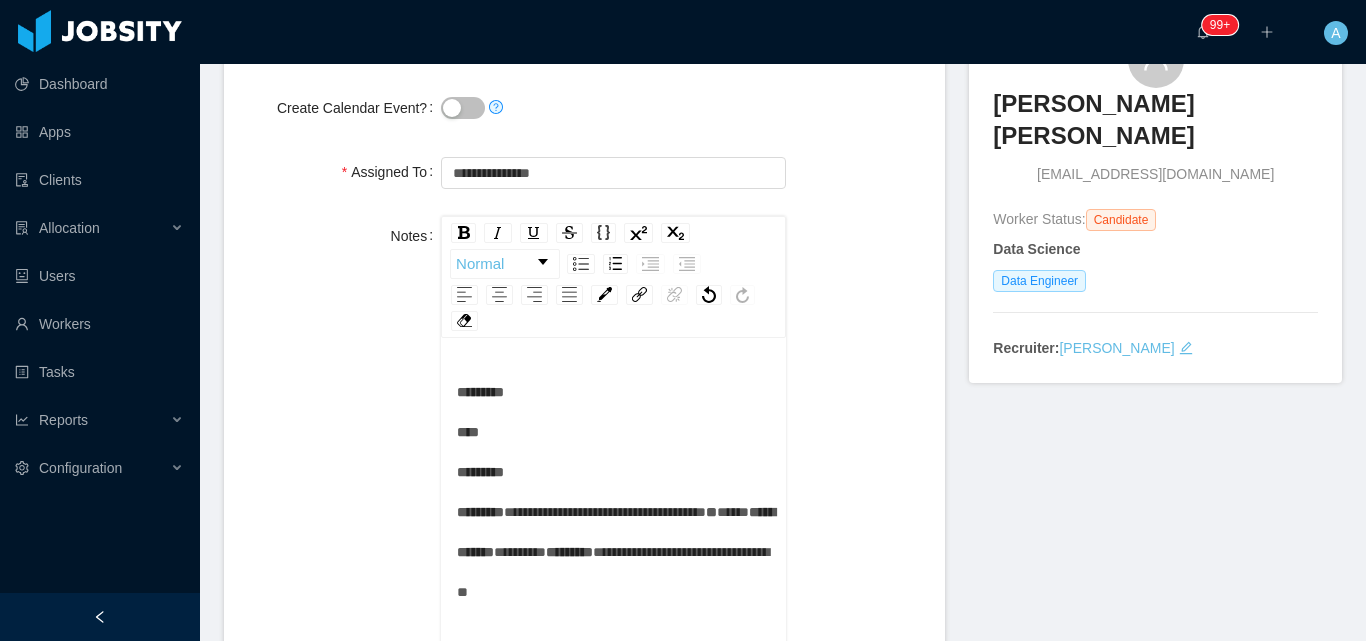 click on "**********" at bounding box center [616, 532] 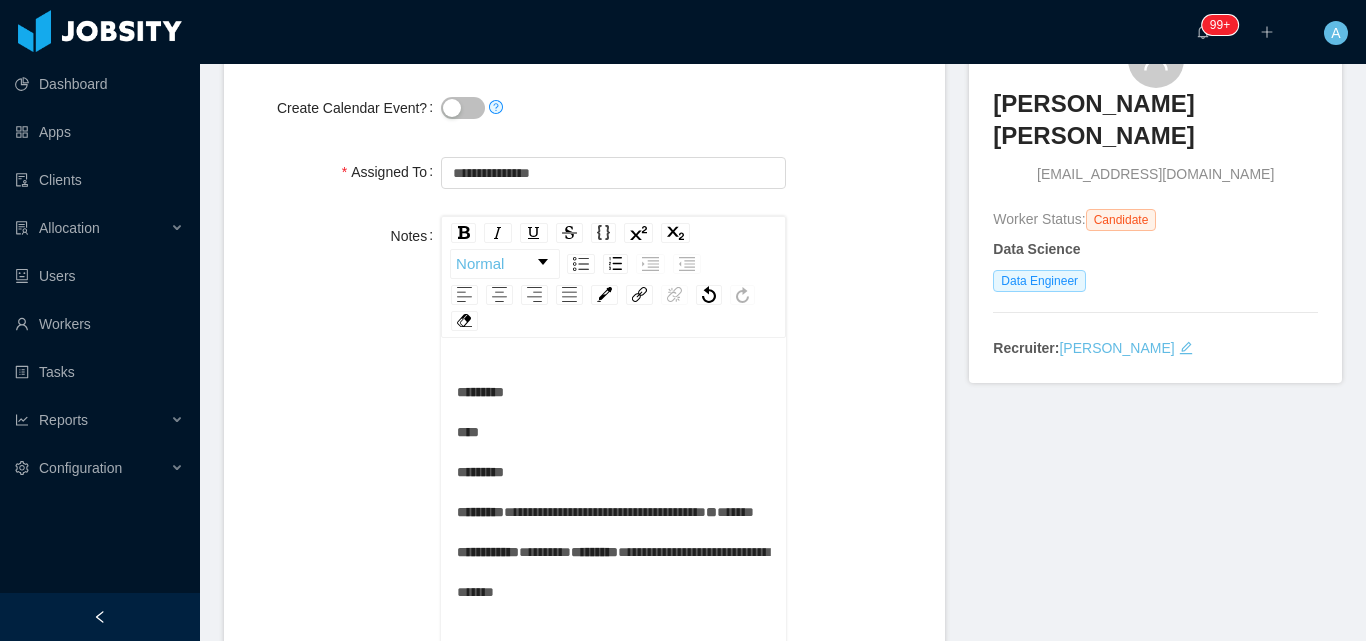 click on "**********" at bounding box center [614, 492] 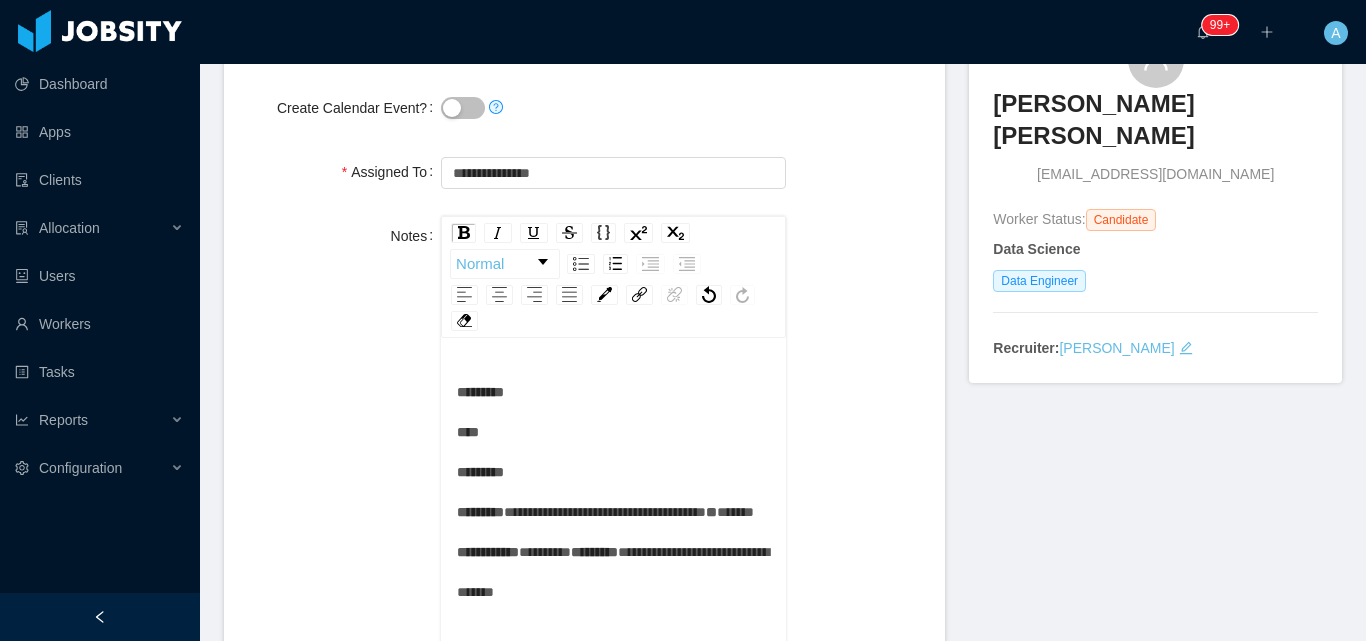 type 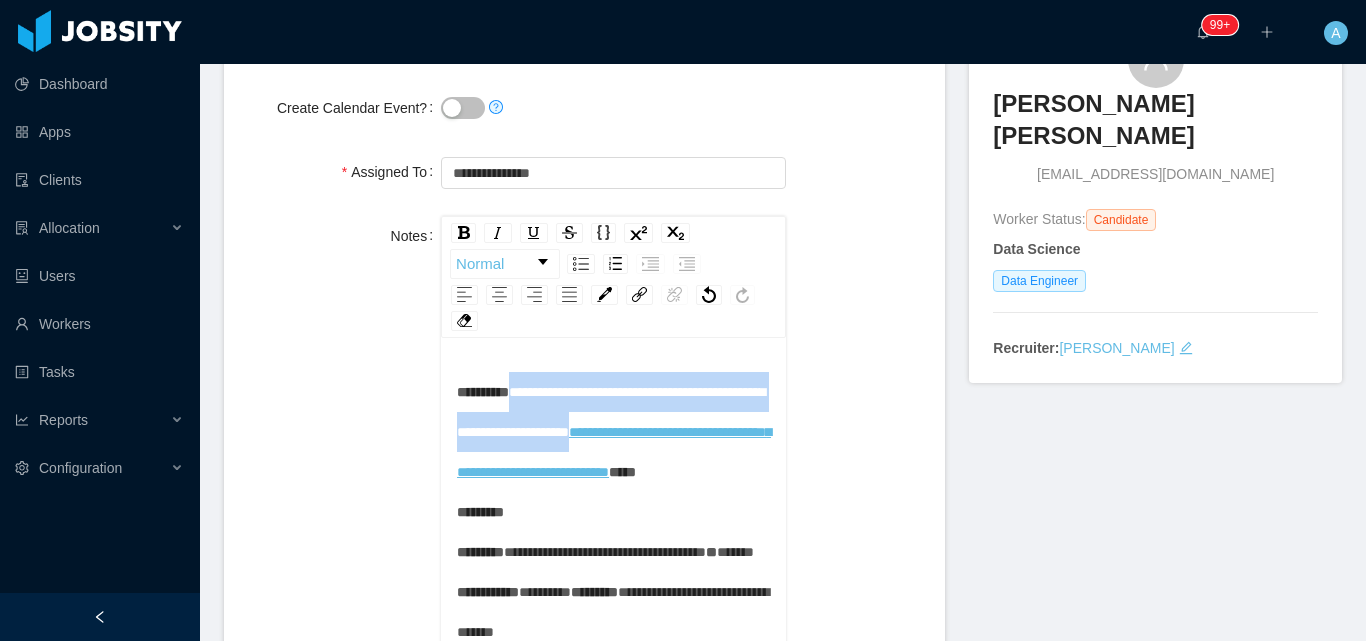 drag, startPoint x: 462, startPoint y: 466, endPoint x: 530, endPoint y: 389, distance: 102.7278 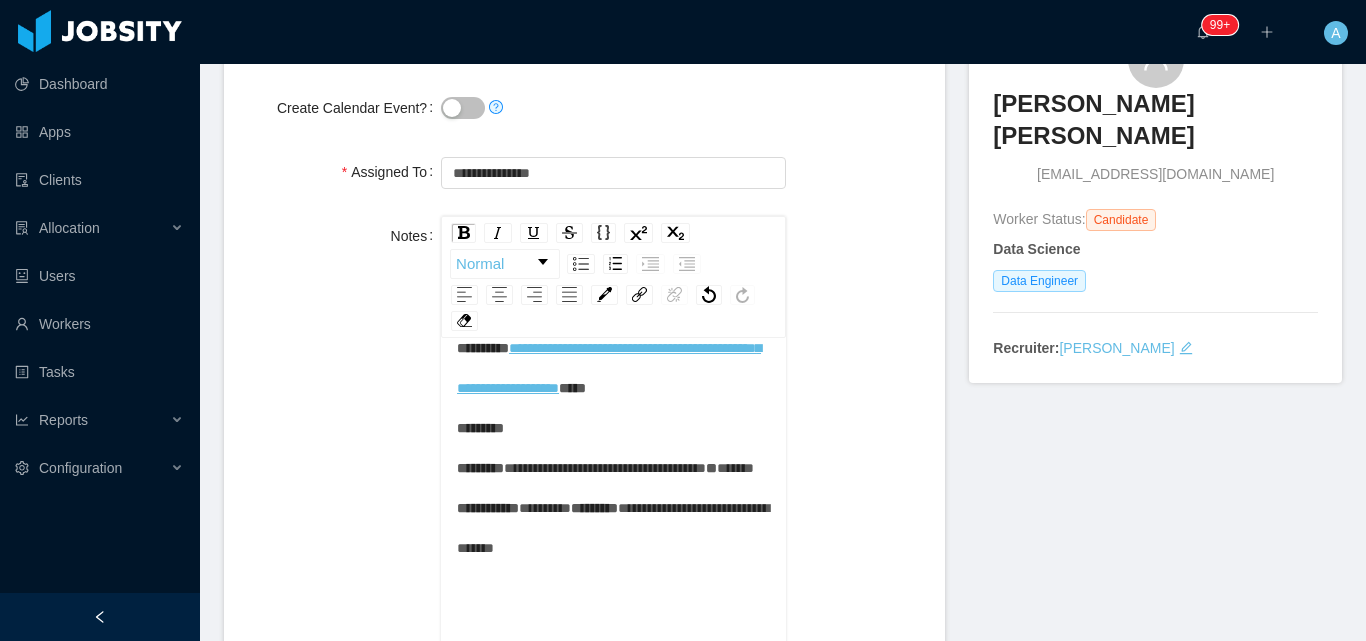 scroll, scrollTop: 93, scrollLeft: 0, axis: vertical 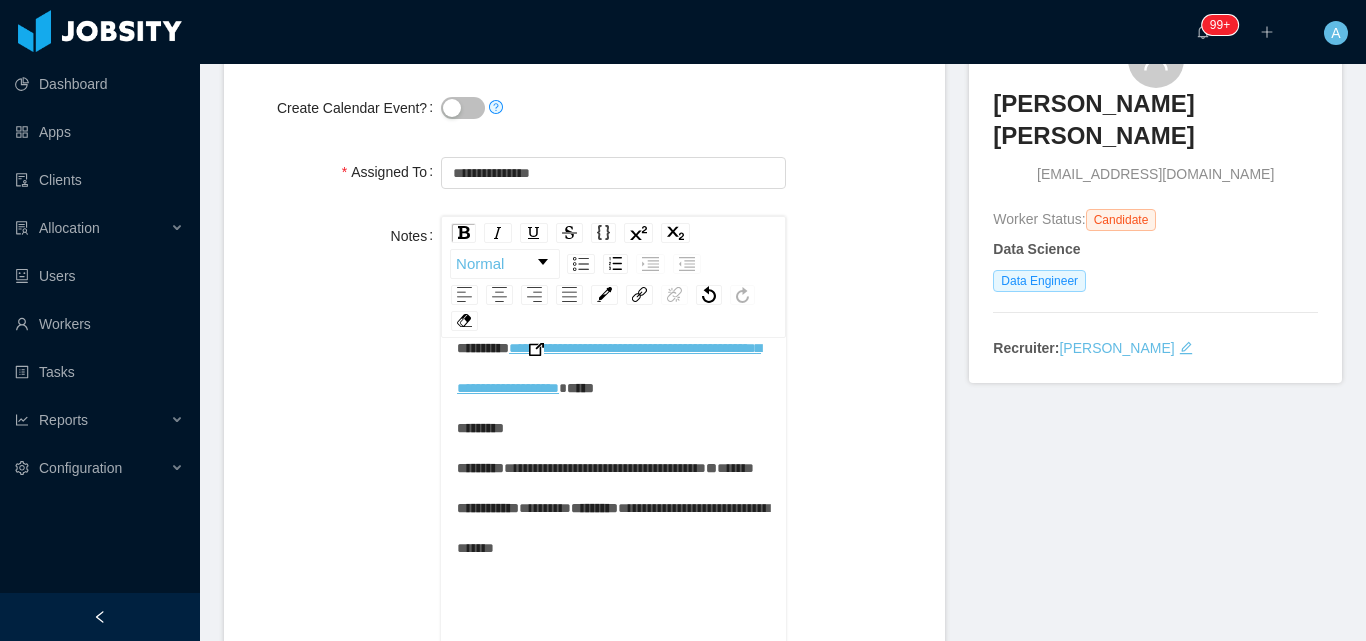 click on "**********" at bounding box center [614, 448] 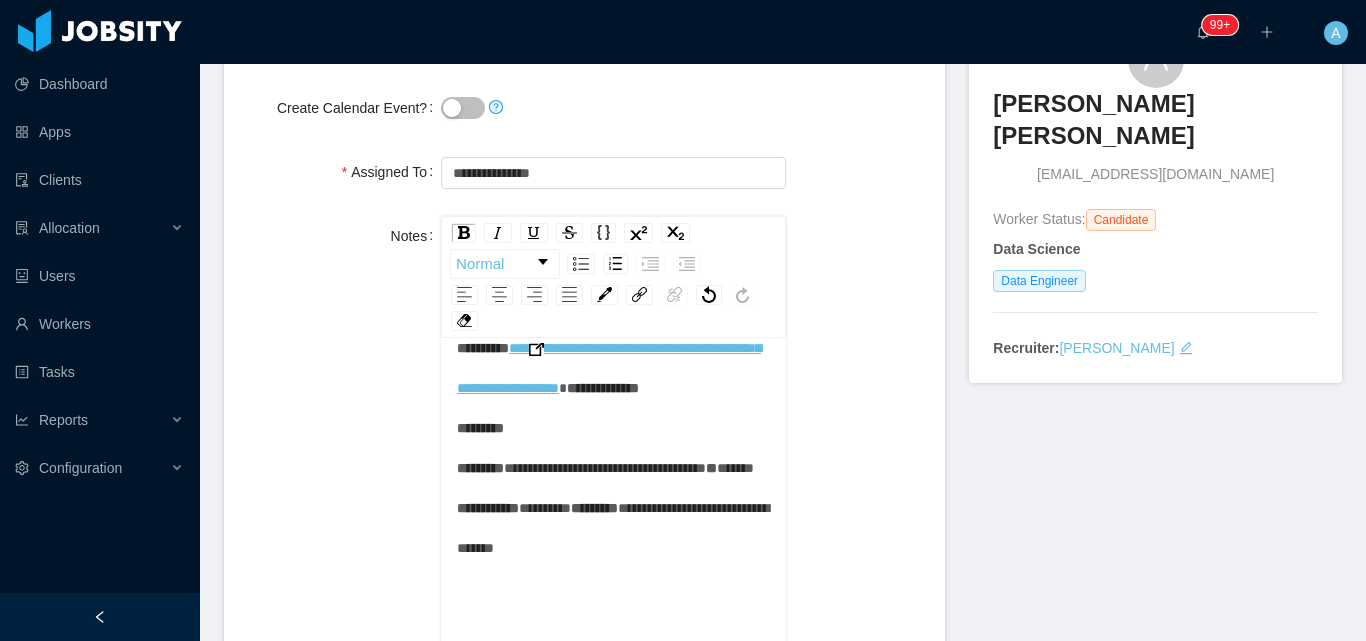 click on "**********" at bounding box center (614, 448) 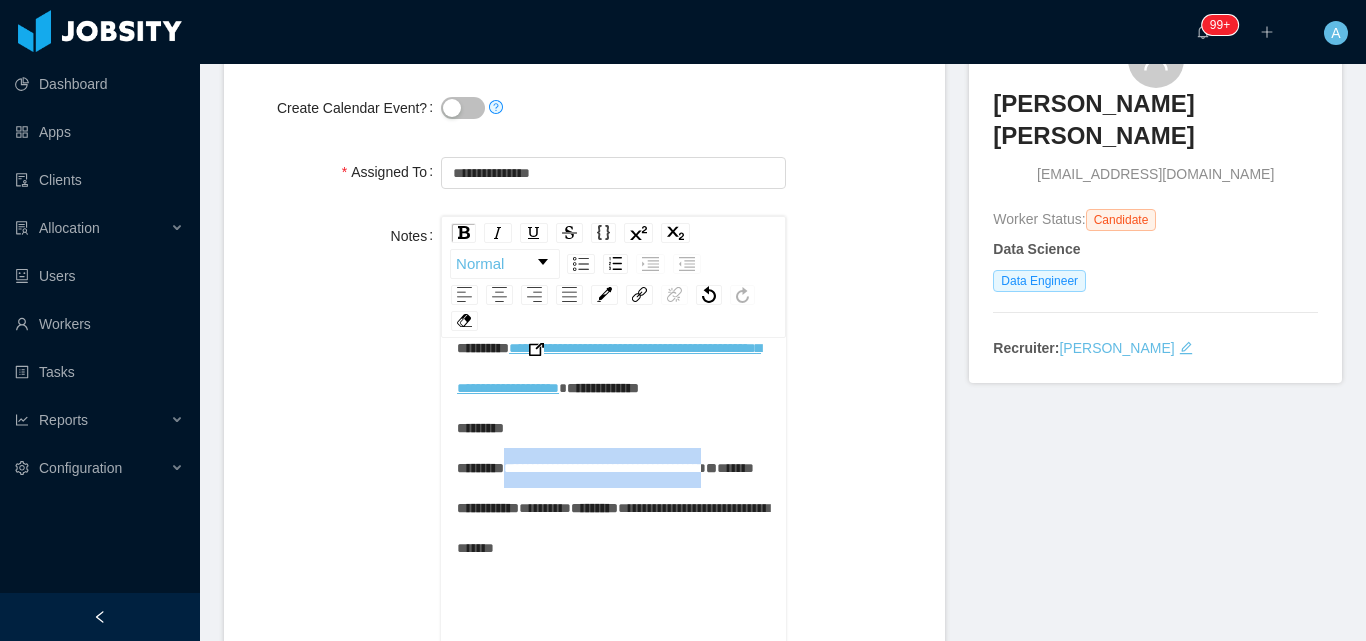 drag, startPoint x: 522, startPoint y: 465, endPoint x: 533, endPoint y: 485, distance: 22.825424 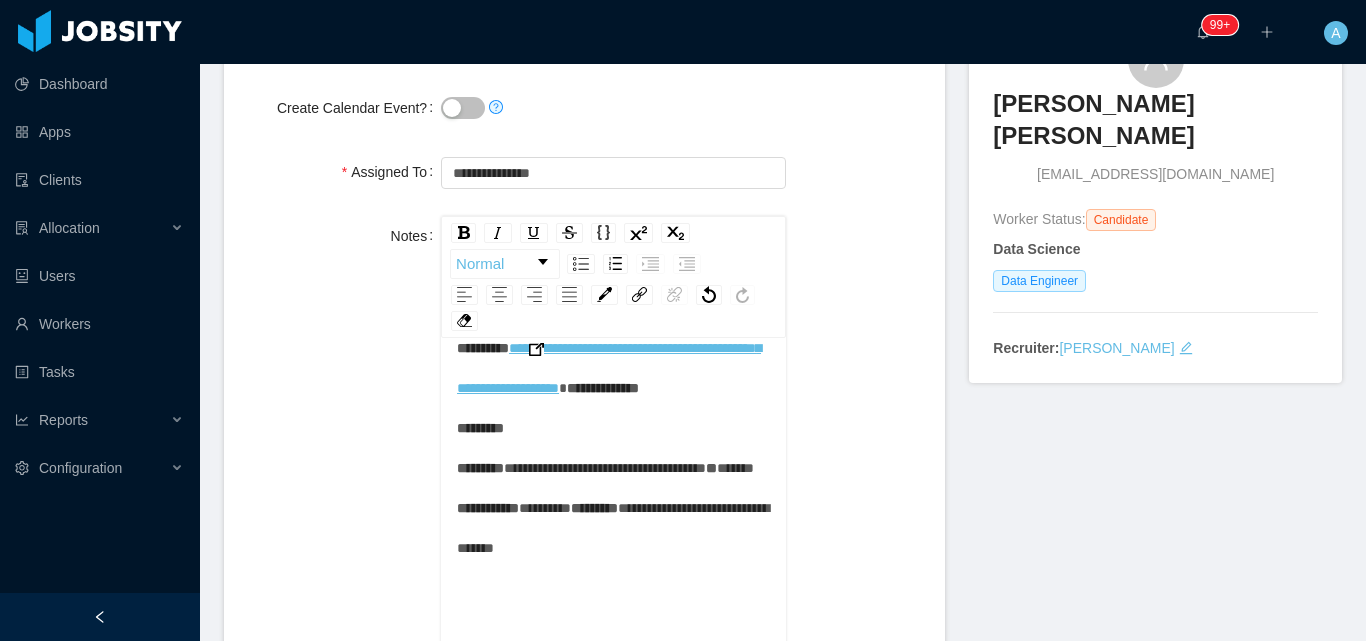 scroll, scrollTop: 53, scrollLeft: 0, axis: vertical 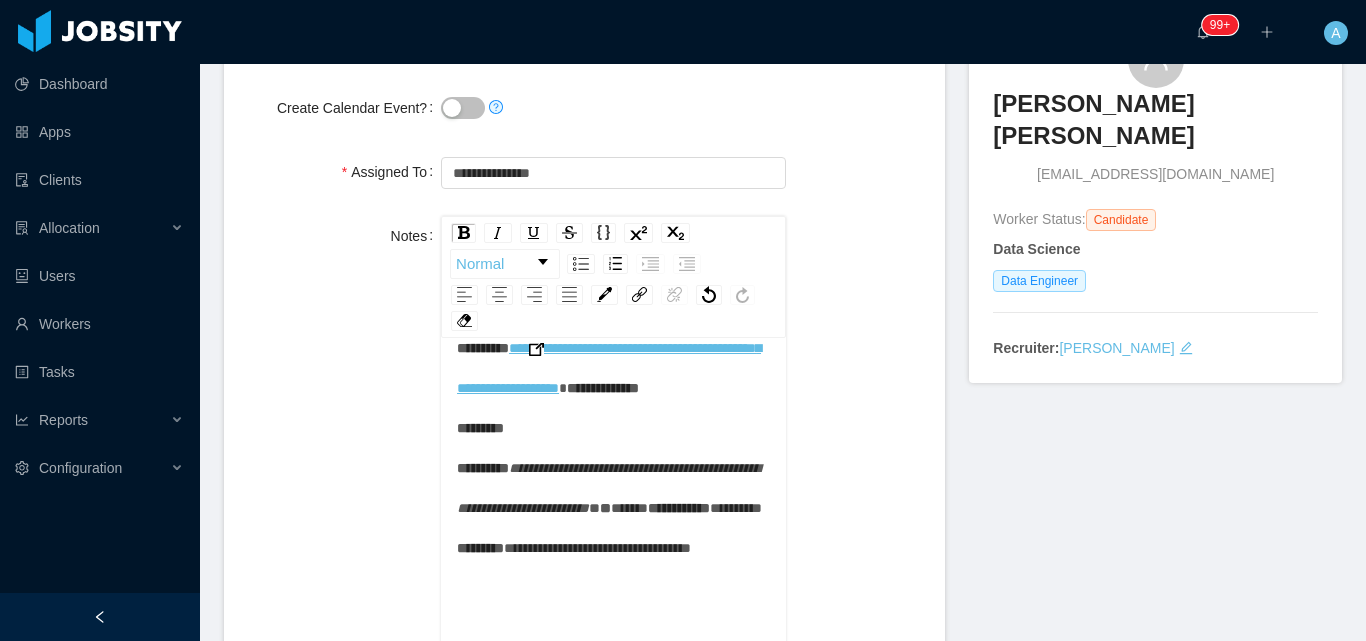 click on "**********" at bounding box center (614, 448) 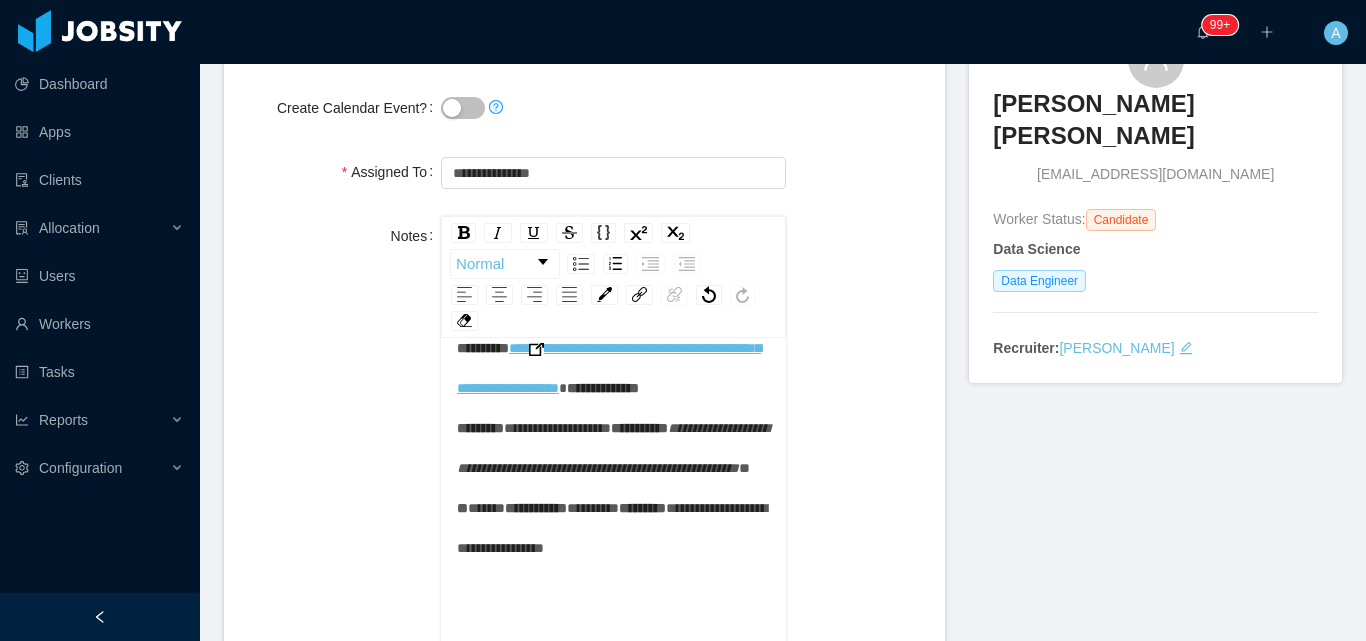 scroll, scrollTop: 420, scrollLeft: 0, axis: vertical 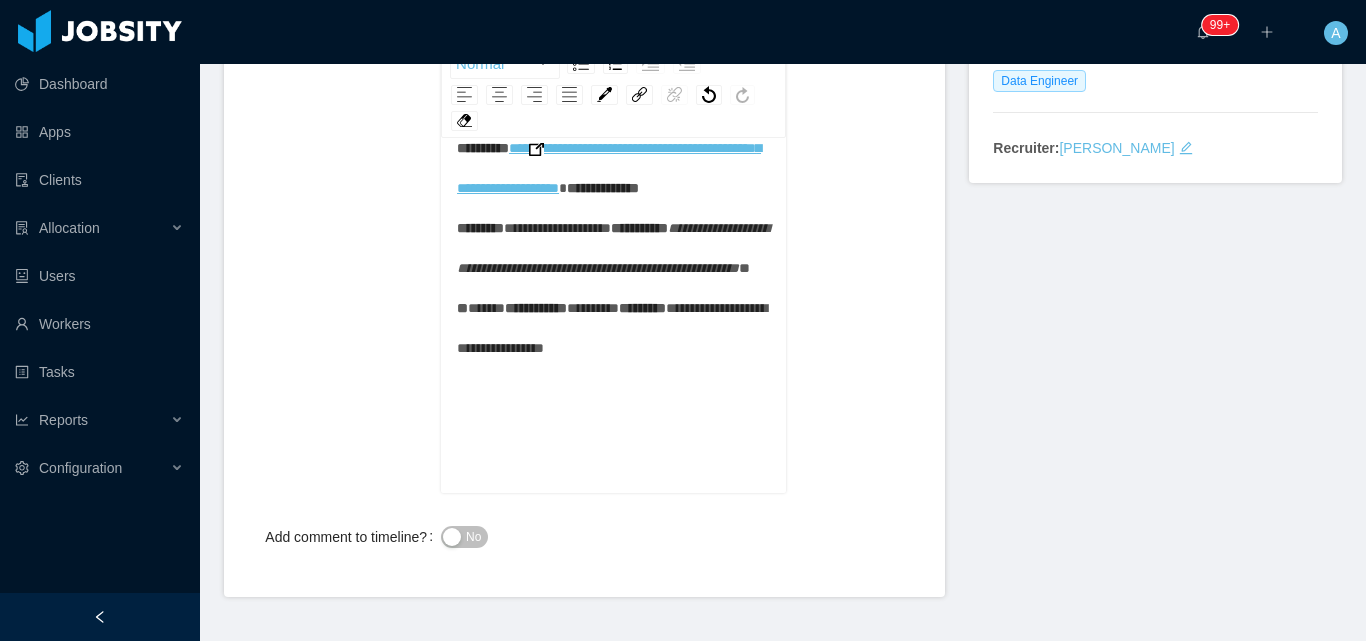 click on "**********" at bounding box center (614, 248) 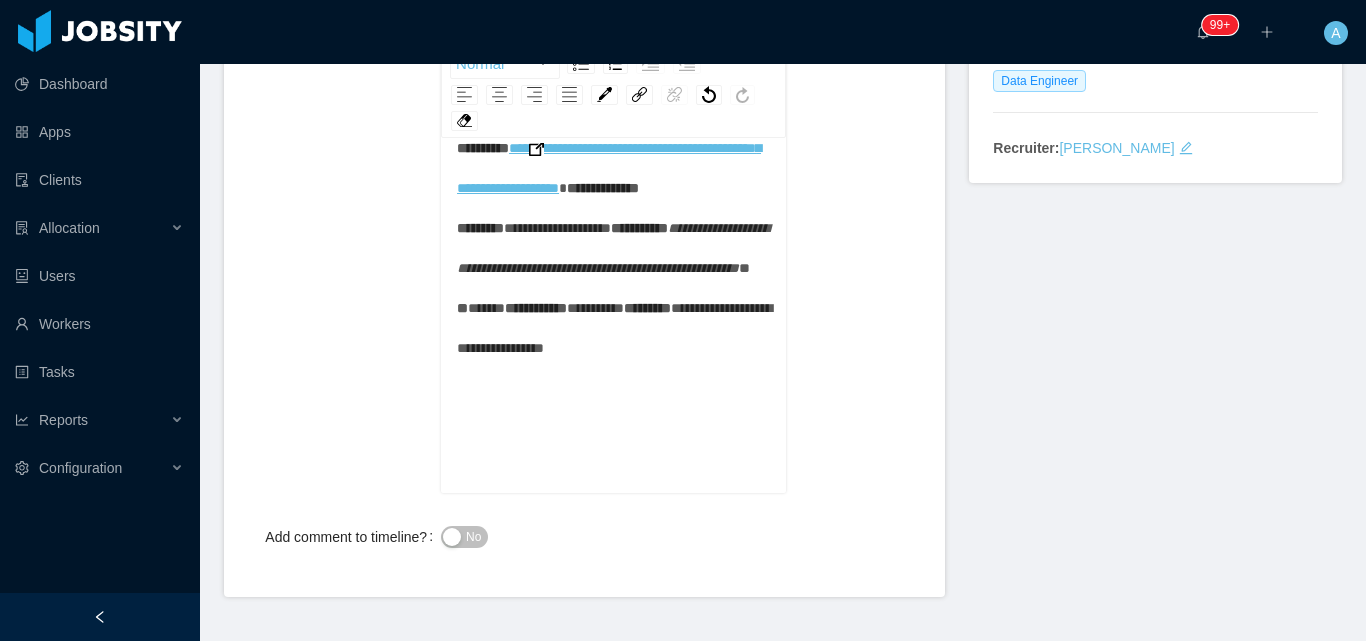drag, startPoint x: 470, startPoint y: 538, endPoint x: 467, endPoint y: 564, distance: 26.172504 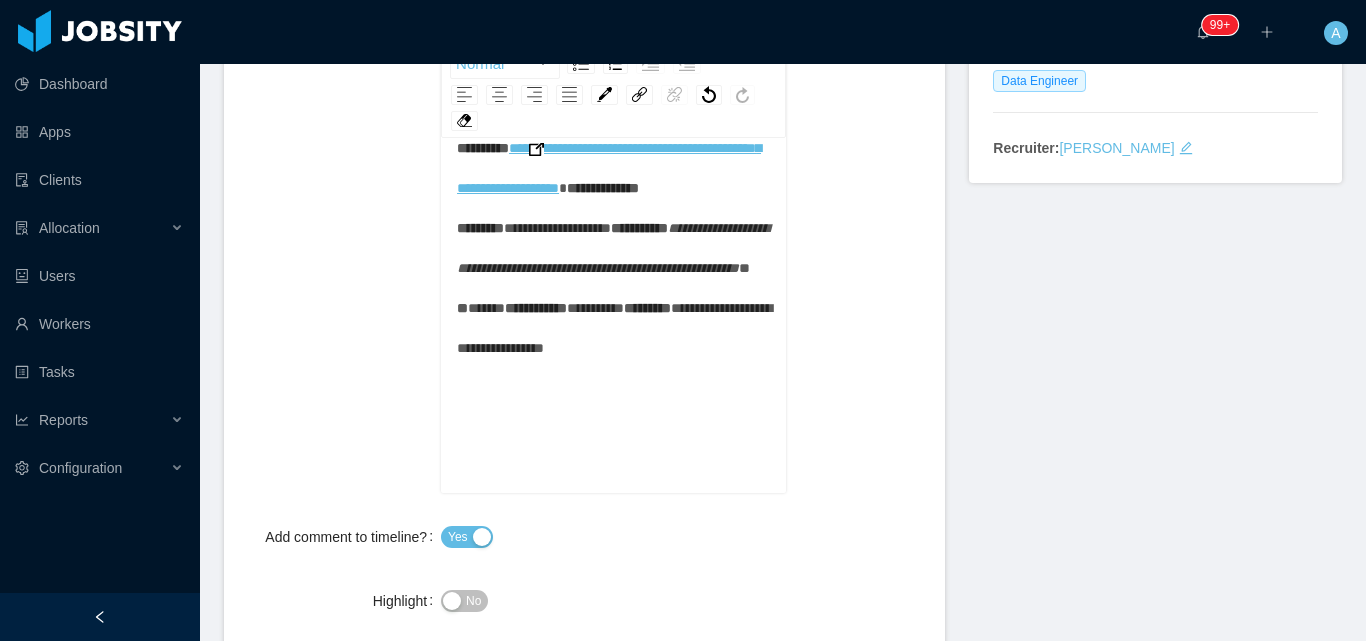 click on "No" at bounding box center [613, 601] 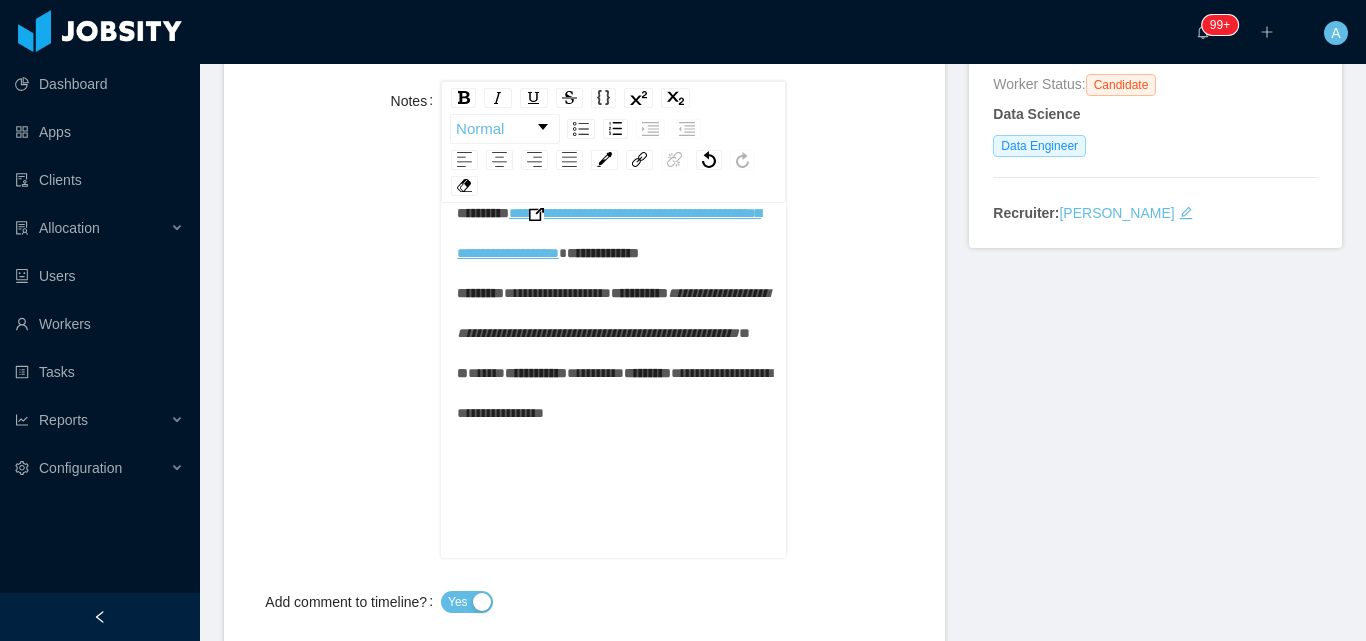 scroll, scrollTop: 320, scrollLeft: 0, axis: vertical 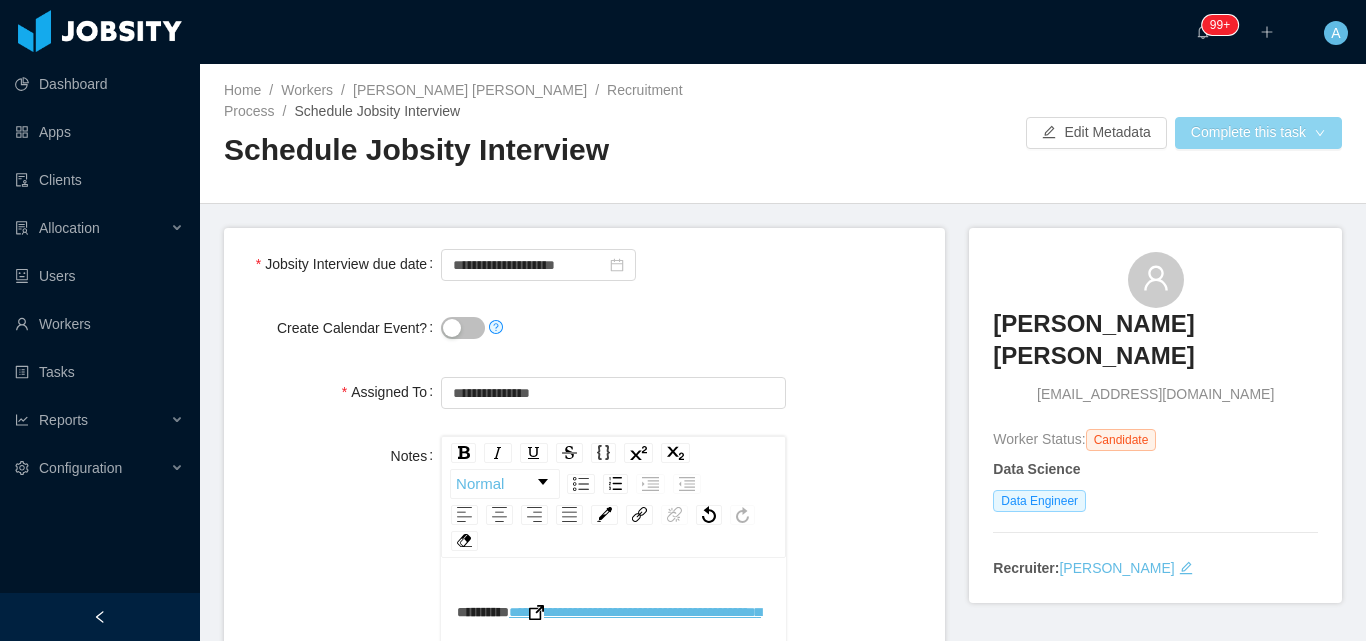click on "Complete this task" at bounding box center (1258, 133) 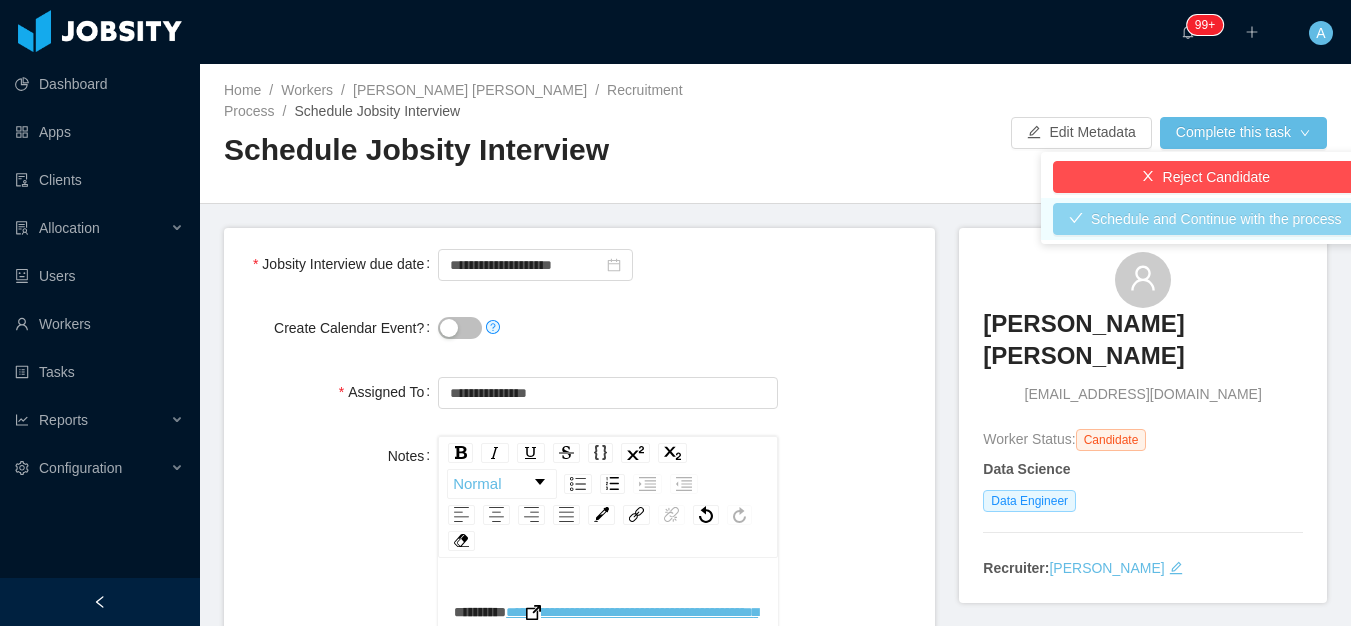 click on "Schedule and Continue with the process" at bounding box center (1205, 219) 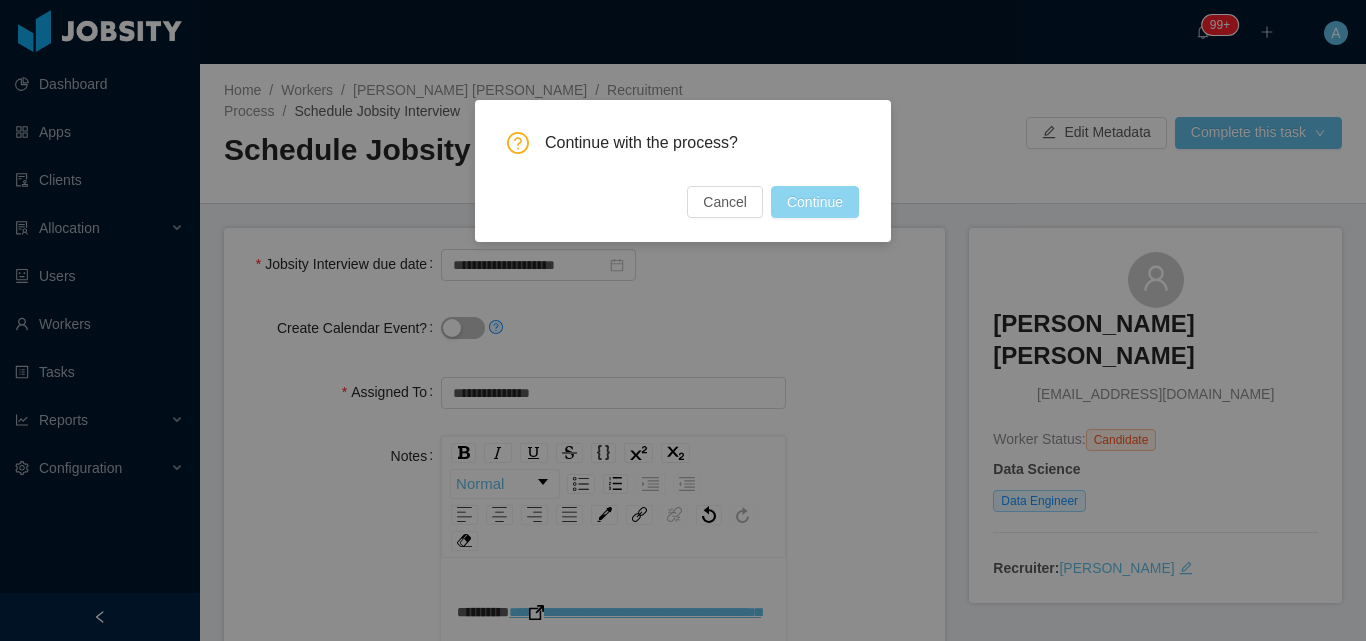 click on "Continue" at bounding box center [815, 202] 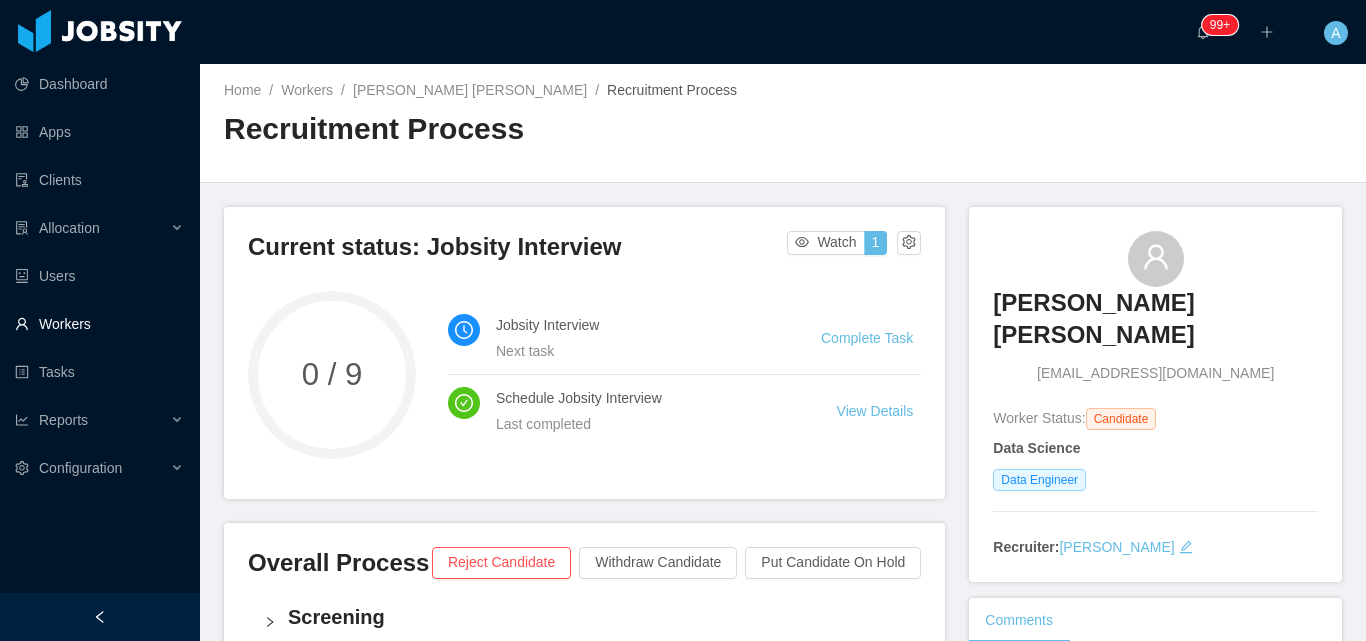 click on "Workers" at bounding box center [99, 324] 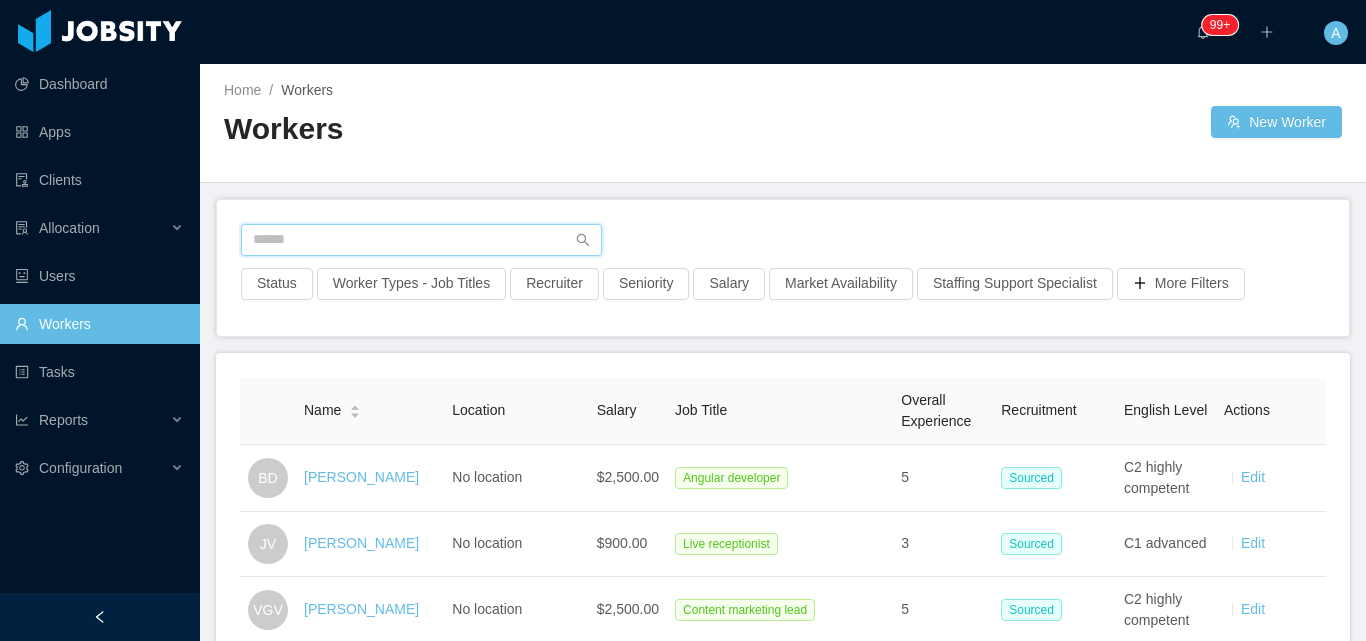 click at bounding box center [421, 240] 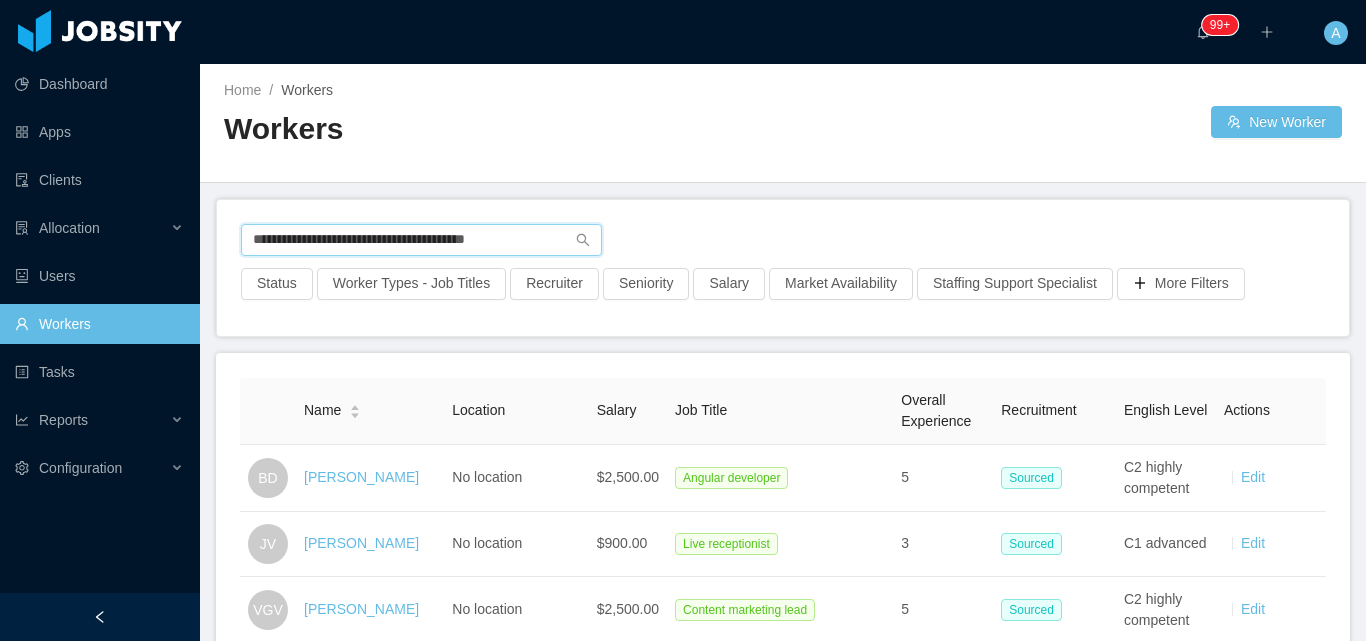 type on "**********" 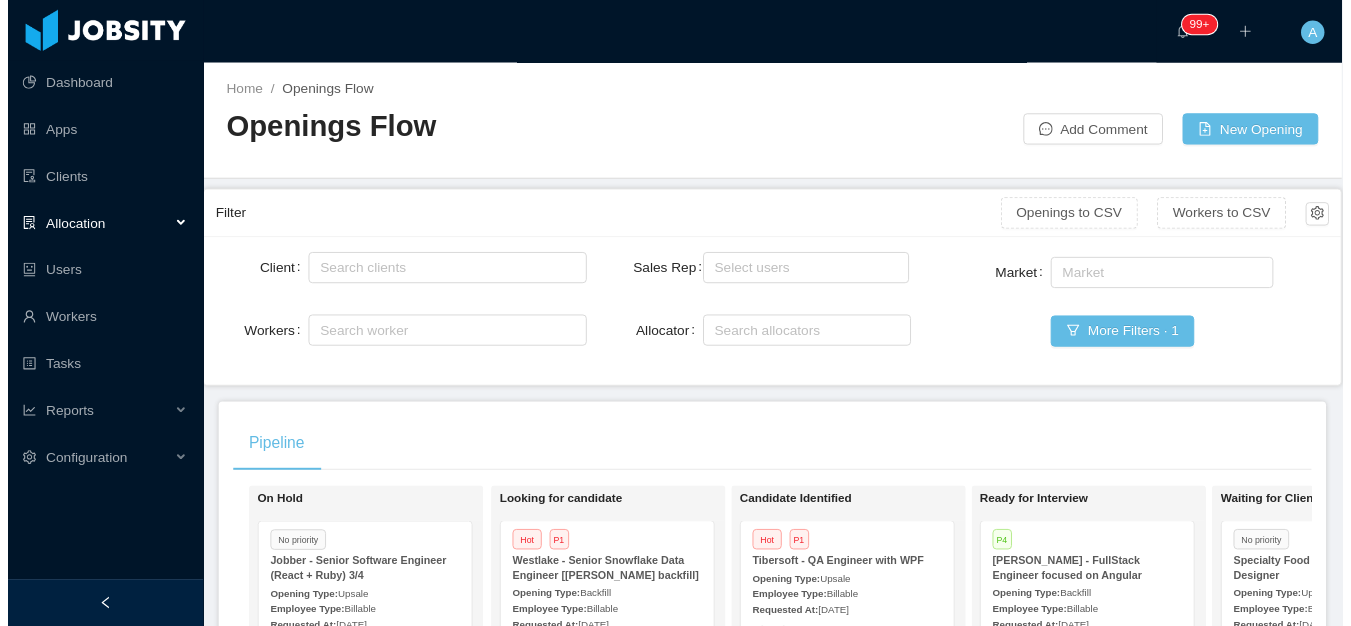 scroll, scrollTop: 0, scrollLeft: 0, axis: both 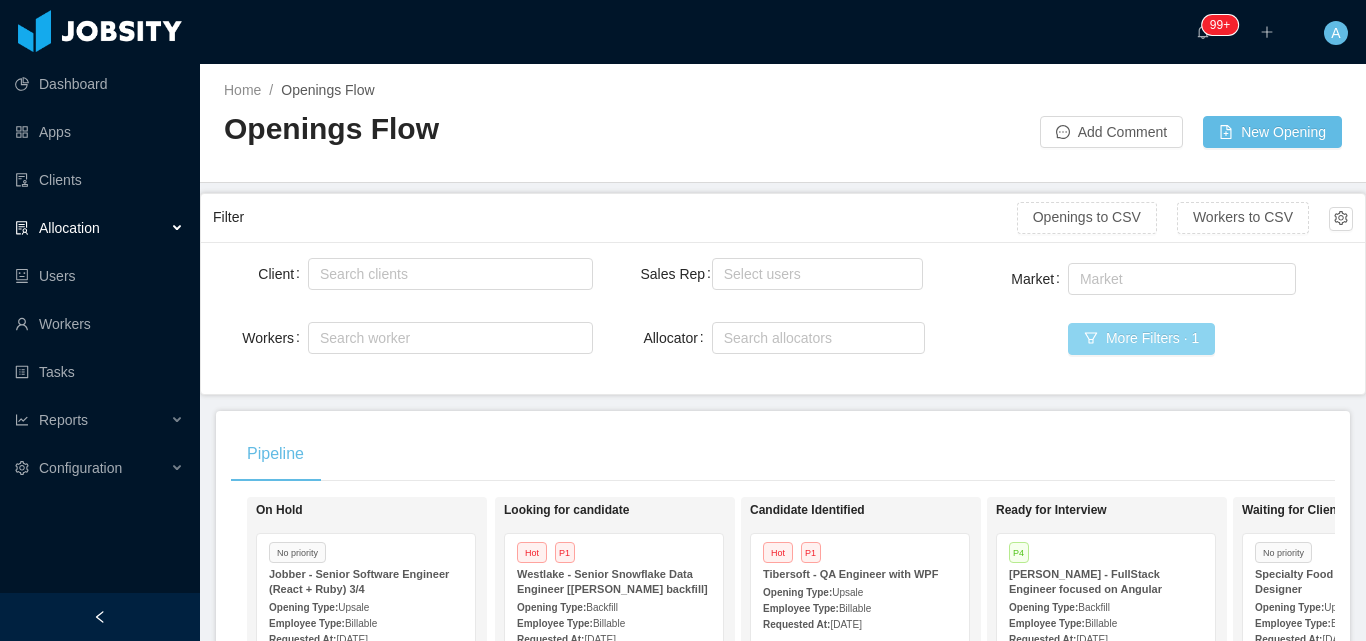 click on "More Filters · 1" at bounding box center (1141, 339) 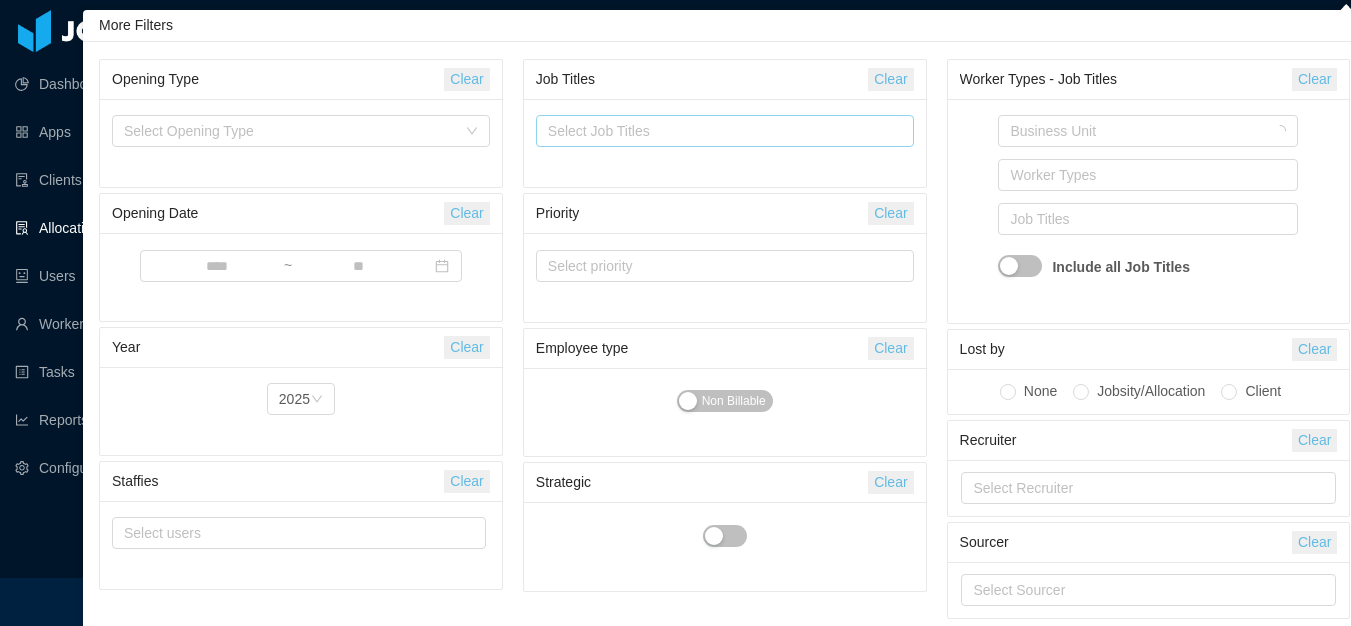 click on "Select Job Titles" at bounding box center (720, 131) 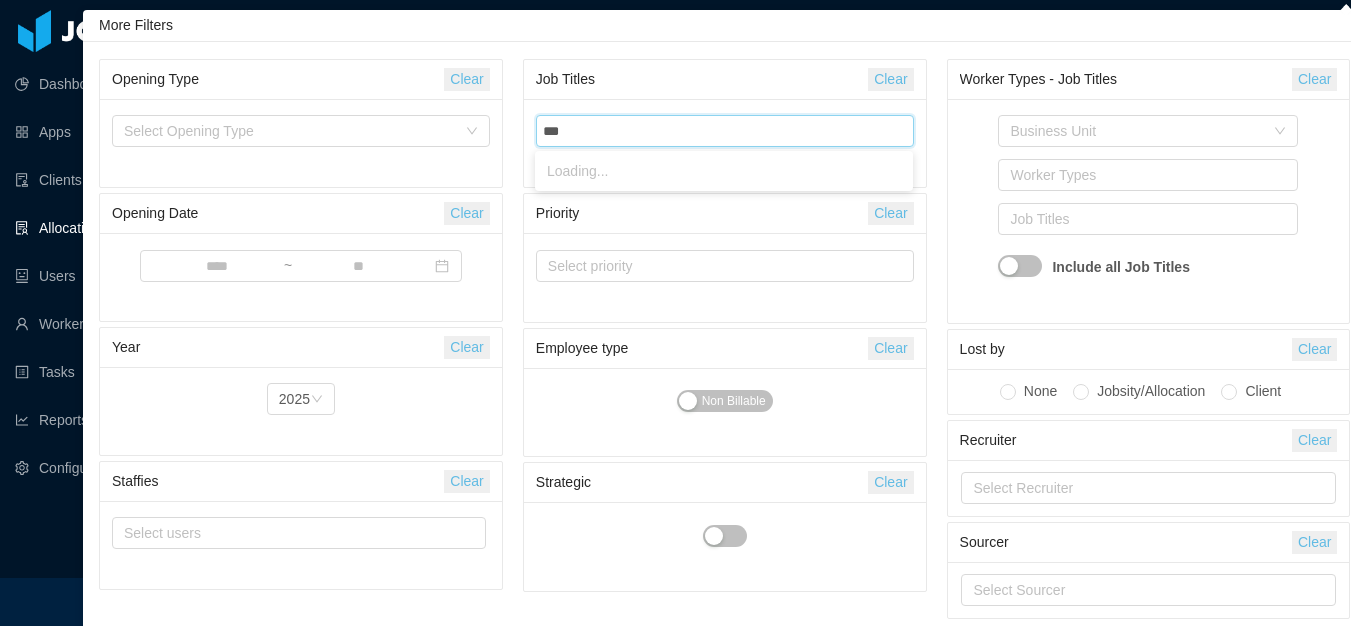 type on "****" 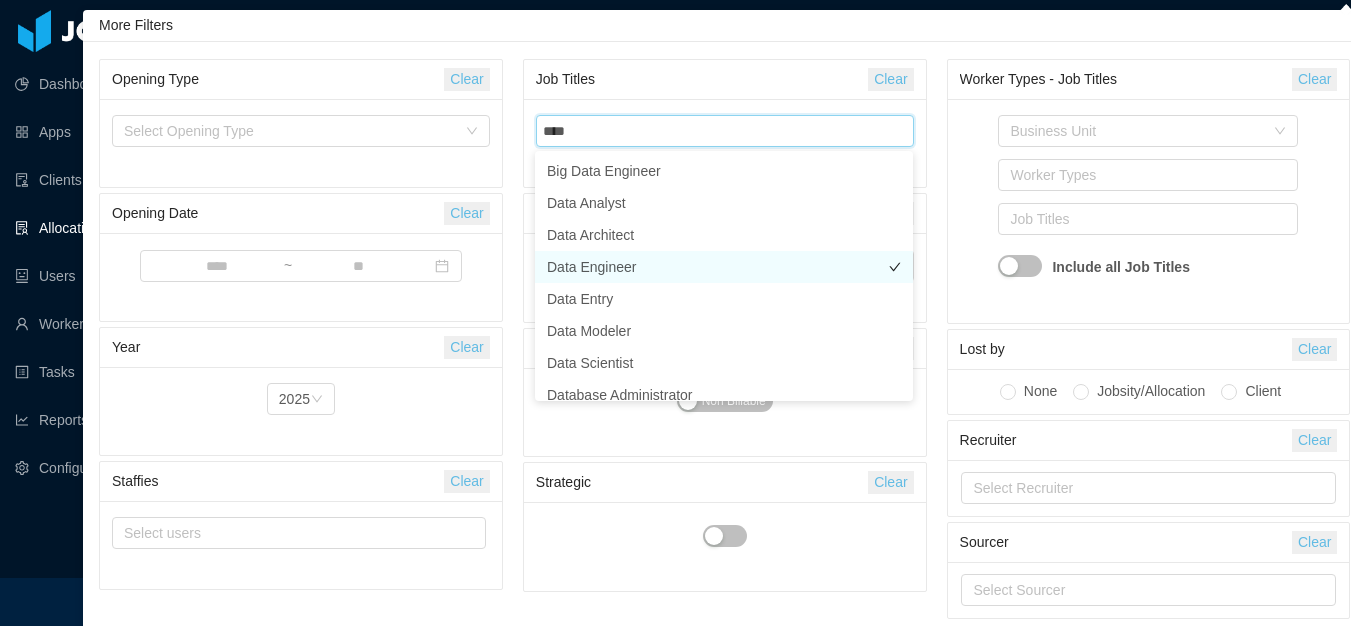 click on "Data Engineer" at bounding box center (724, 267) 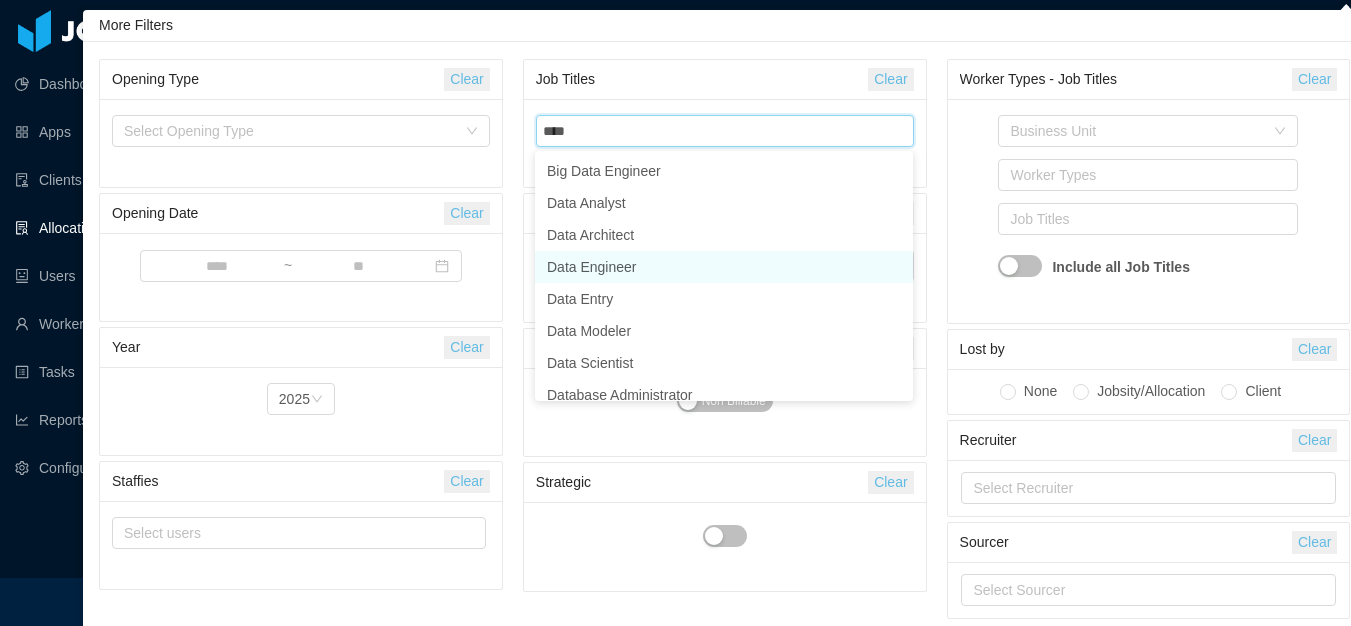 type 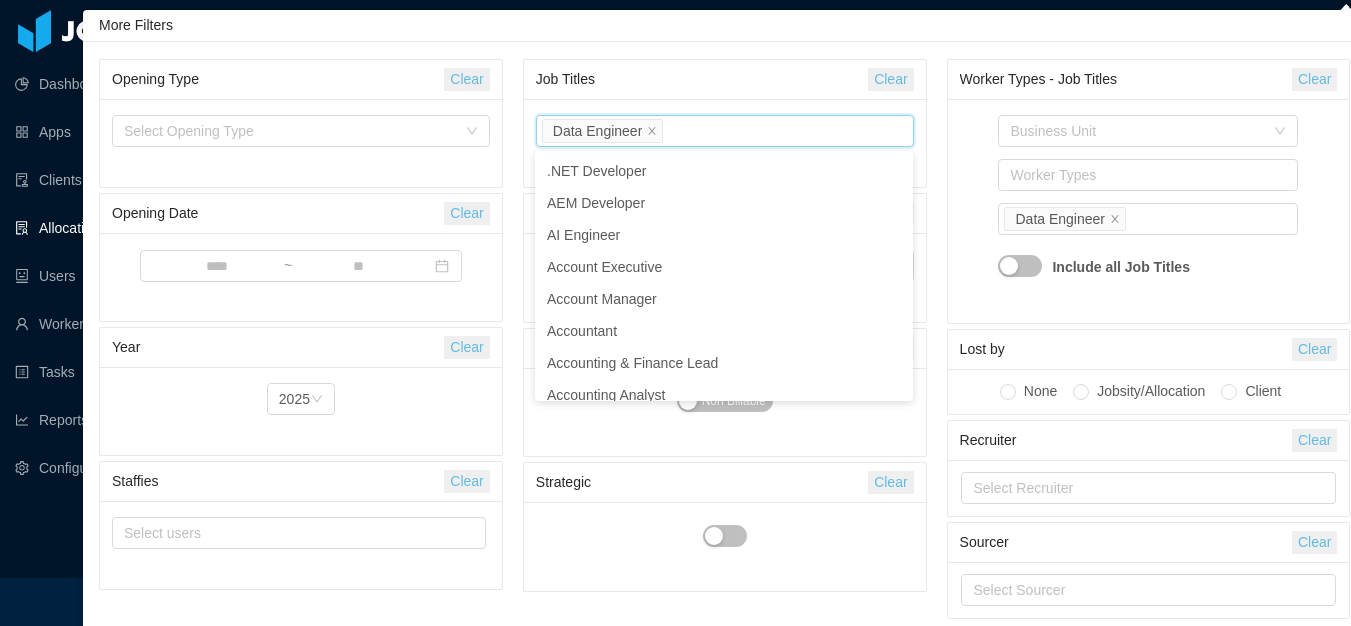 click on "Business Unit Worker Types   Job Titles Data Engineer    Include all Job Titles" at bounding box center (1149, 211) 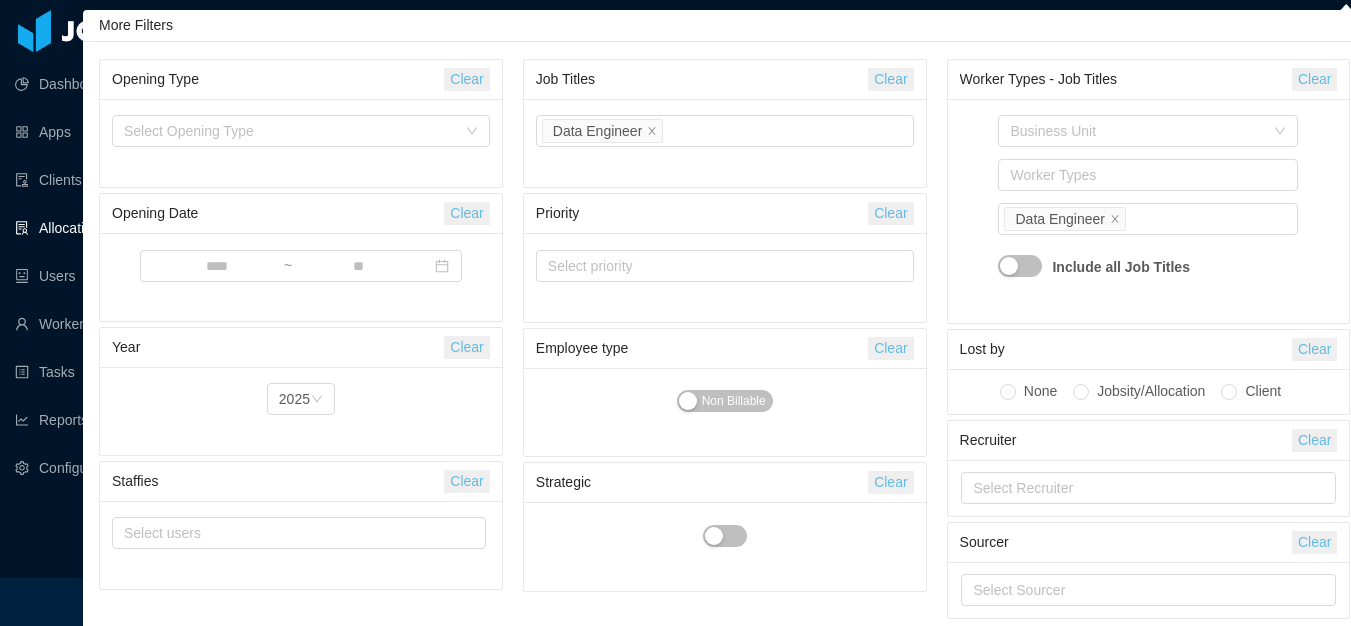 drag, startPoint x: 971, startPoint y: 310, endPoint x: 992, endPoint y: 341, distance: 37.44329 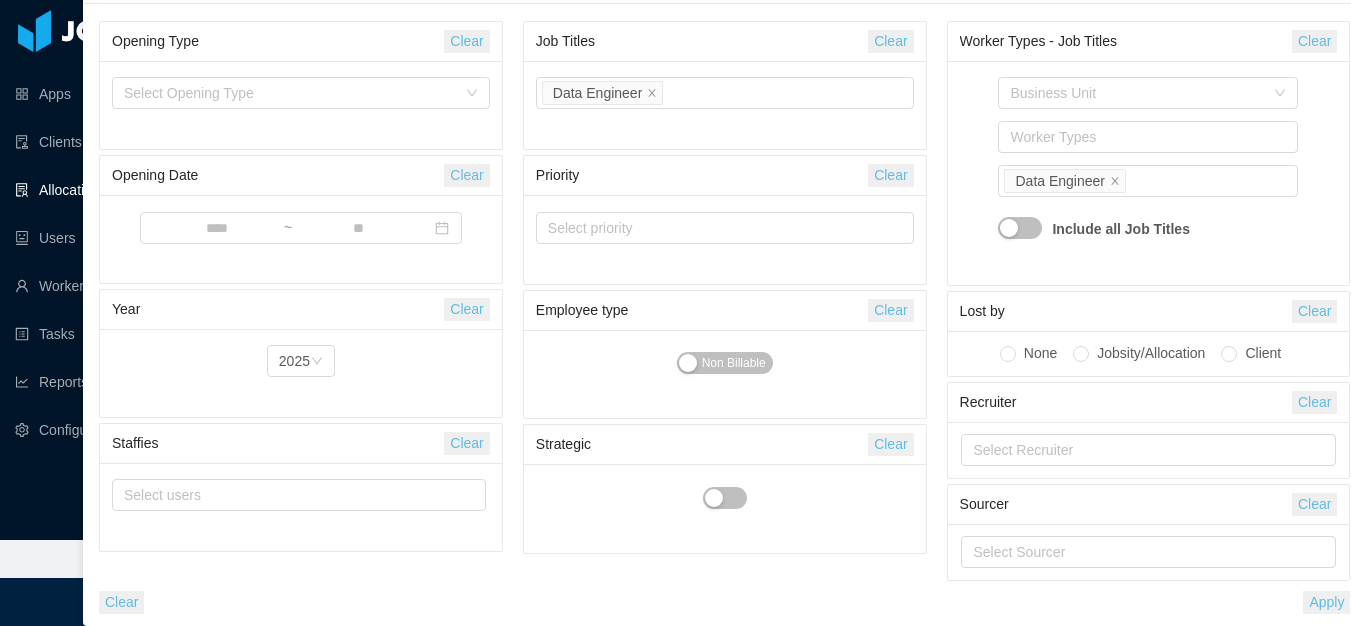 click on "Apply" at bounding box center (1326, 602) 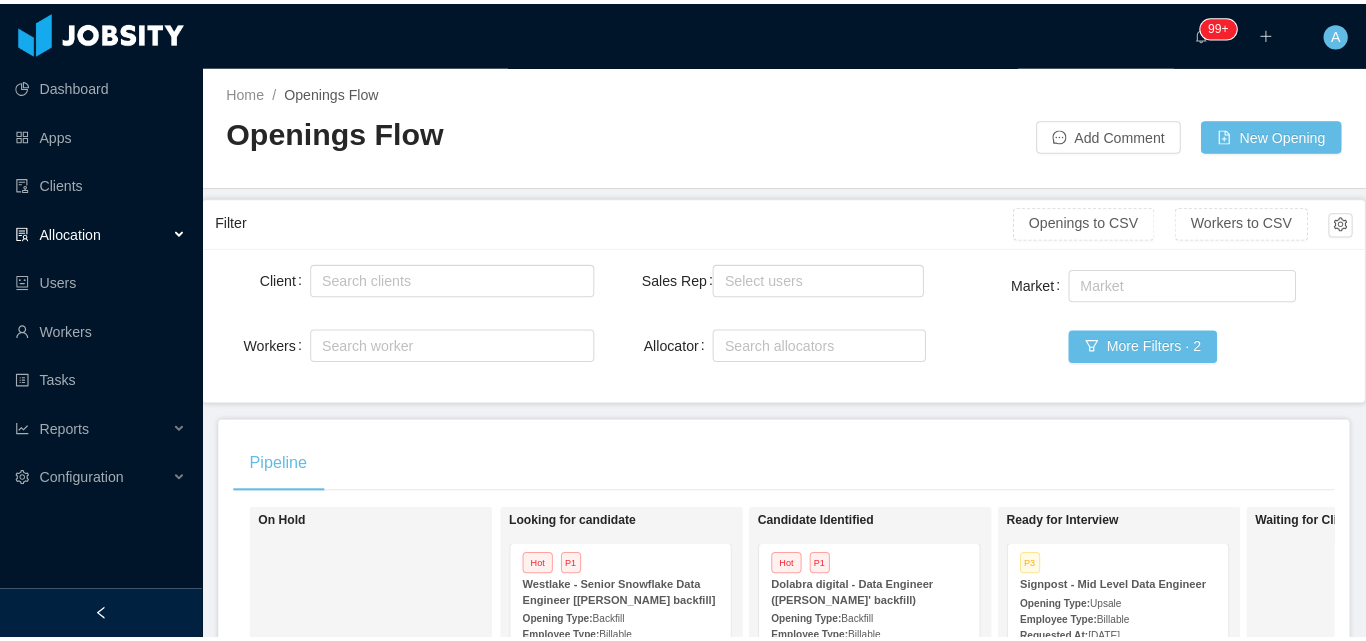 scroll, scrollTop: 0, scrollLeft: 0, axis: both 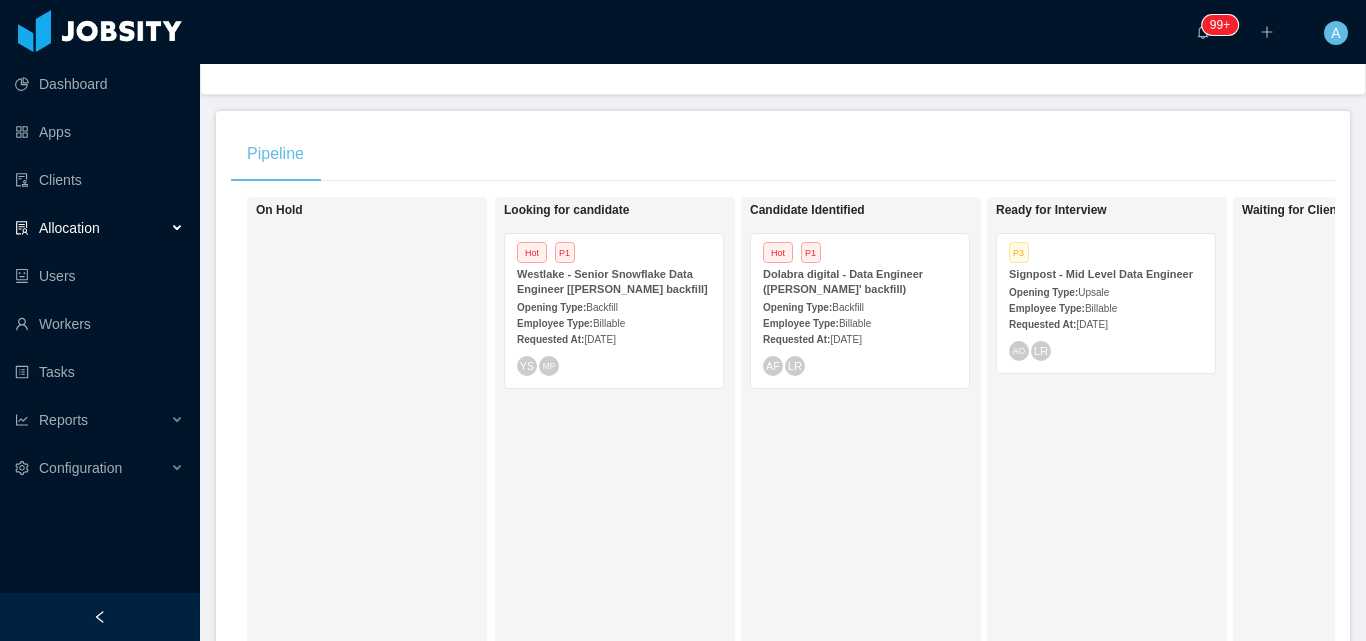 click on "Requested At:   Jul 17th, 2025" at bounding box center [860, 338] 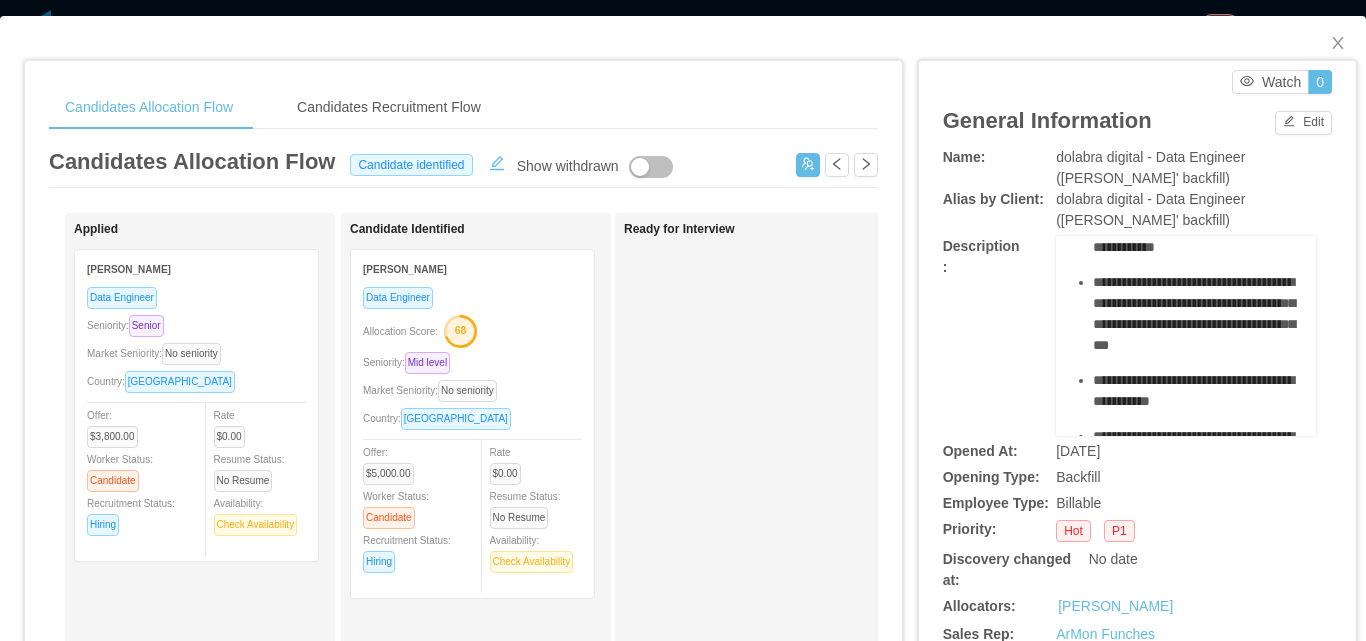 scroll, scrollTop: 0, scrollLeft: 0, axis: both 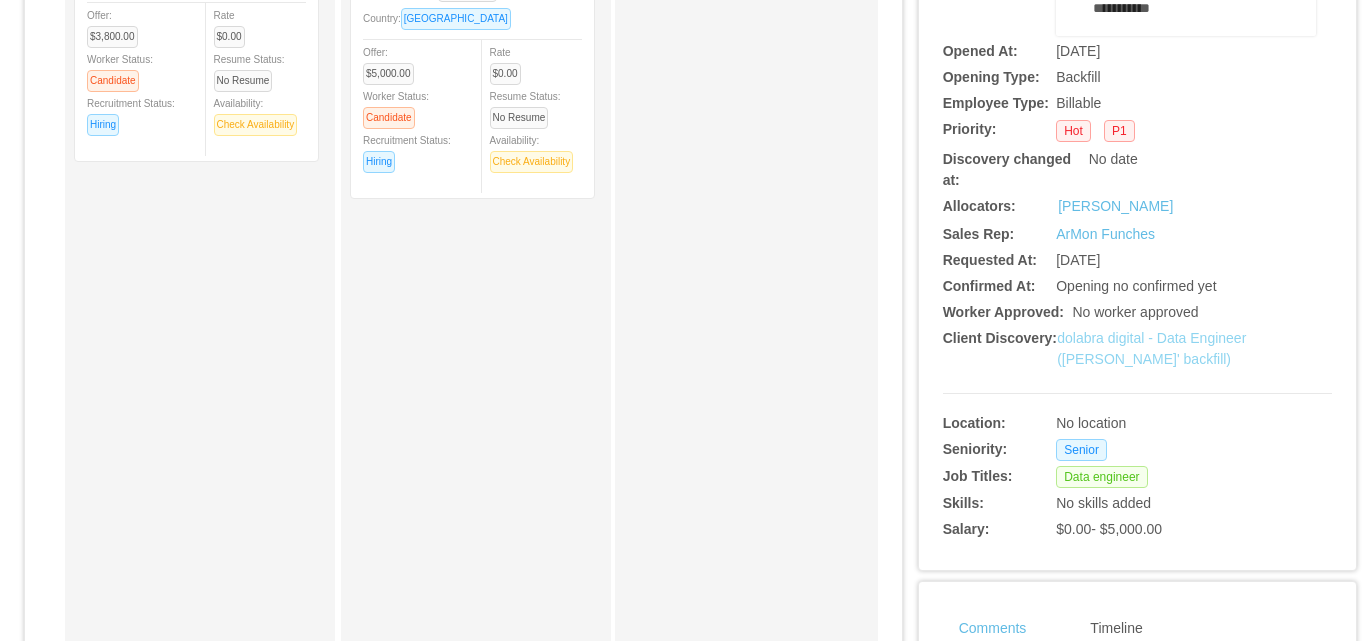 click on "dolabra digital - Data Engineer (Eduardo Lopes' backfill)" at bounding box center (1151, 348) 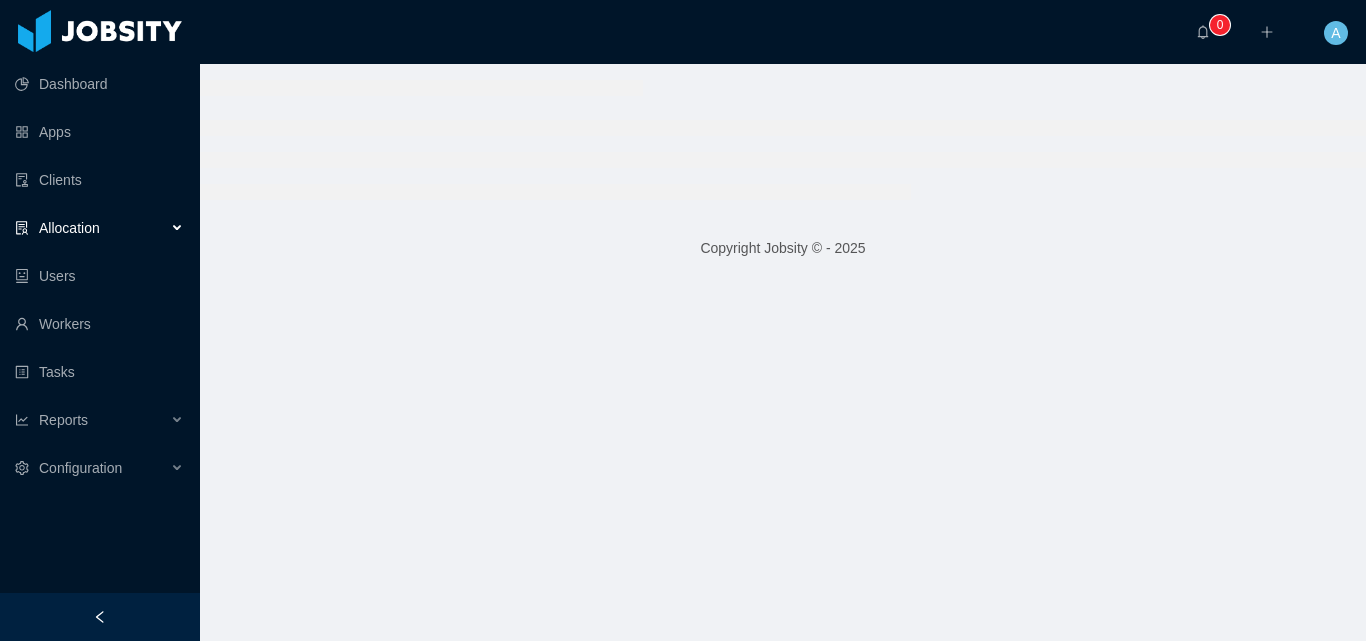 scroll, scrollTop: 0, scrollLeft: 0, axis: both 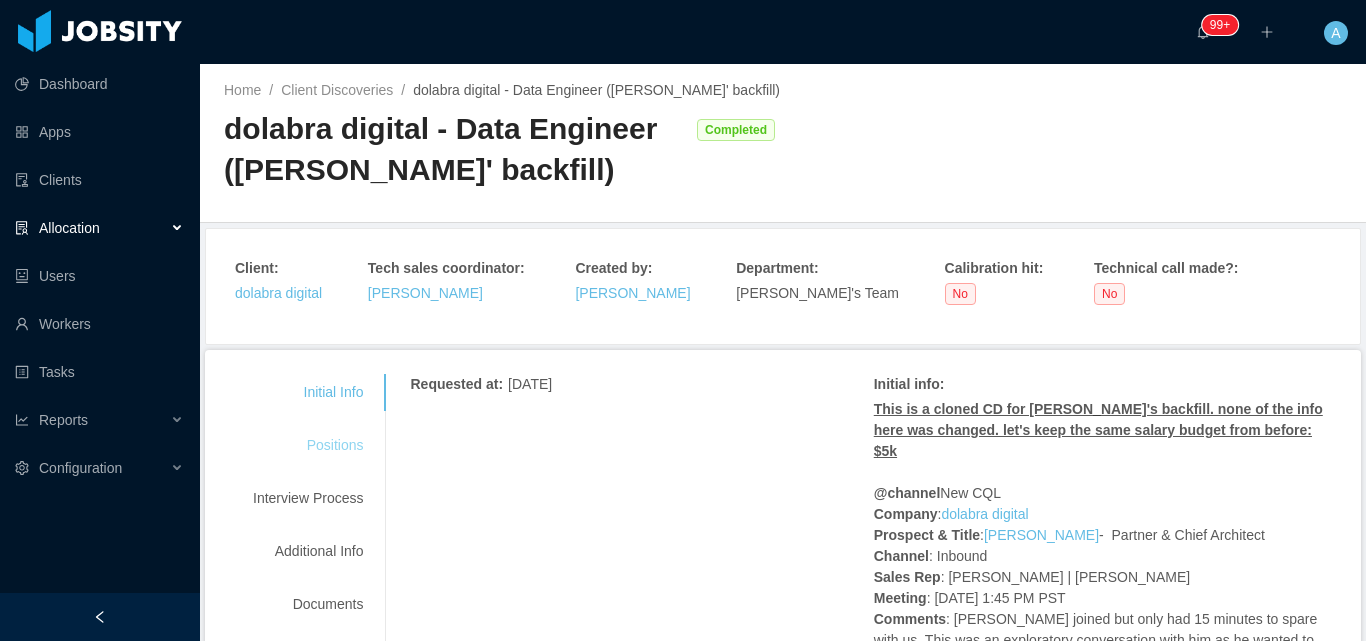 click on "Positions" at bounding box center [308, 445] 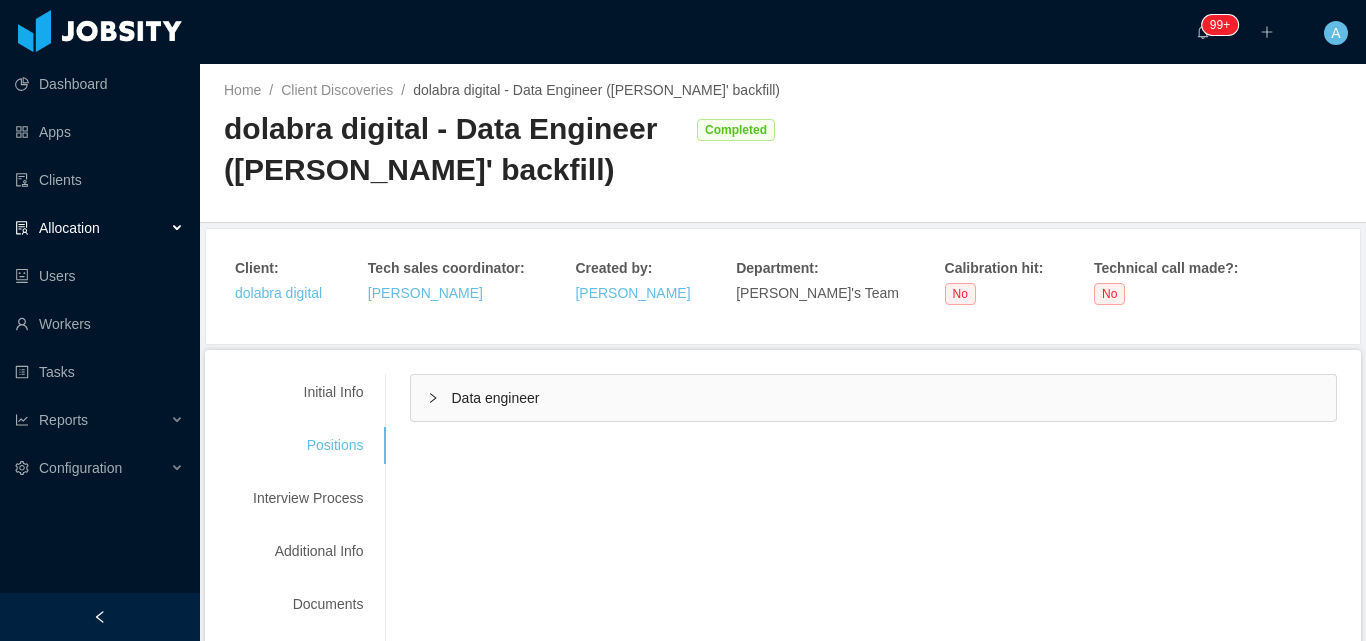 click on "Data engineer" at bounding box center [495, 398] 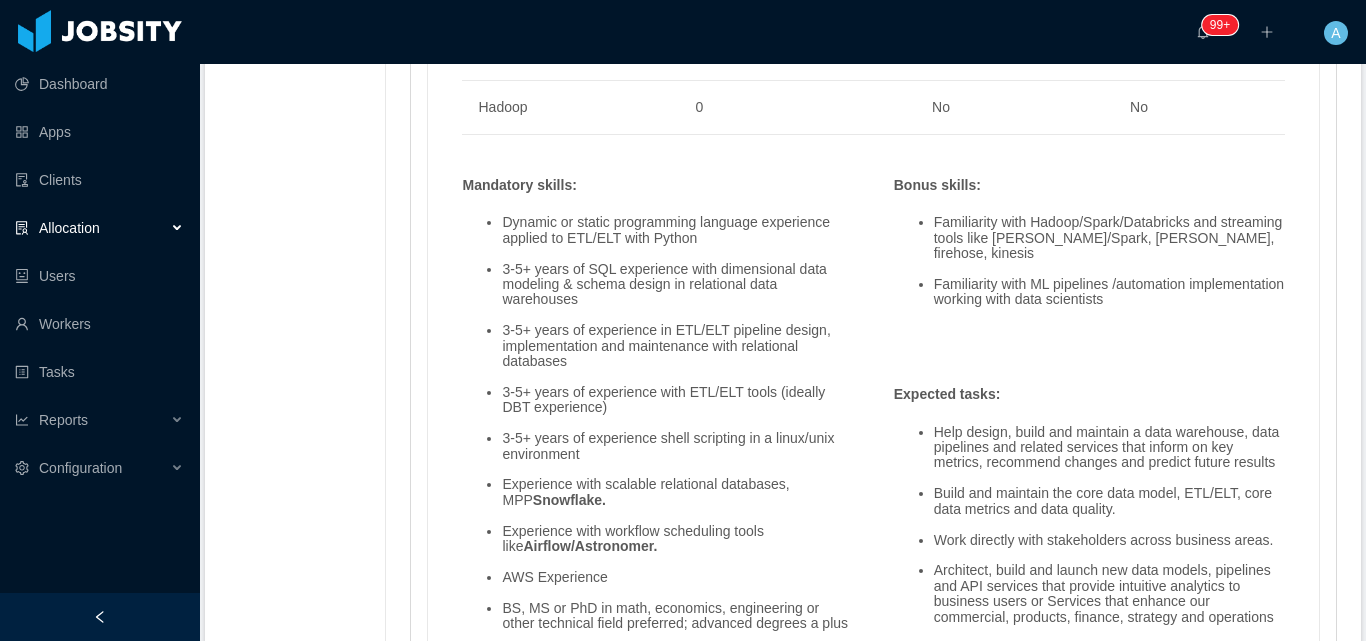 scroll, scrollTop: 1700, scrollLeft: 0, axis: vertical 